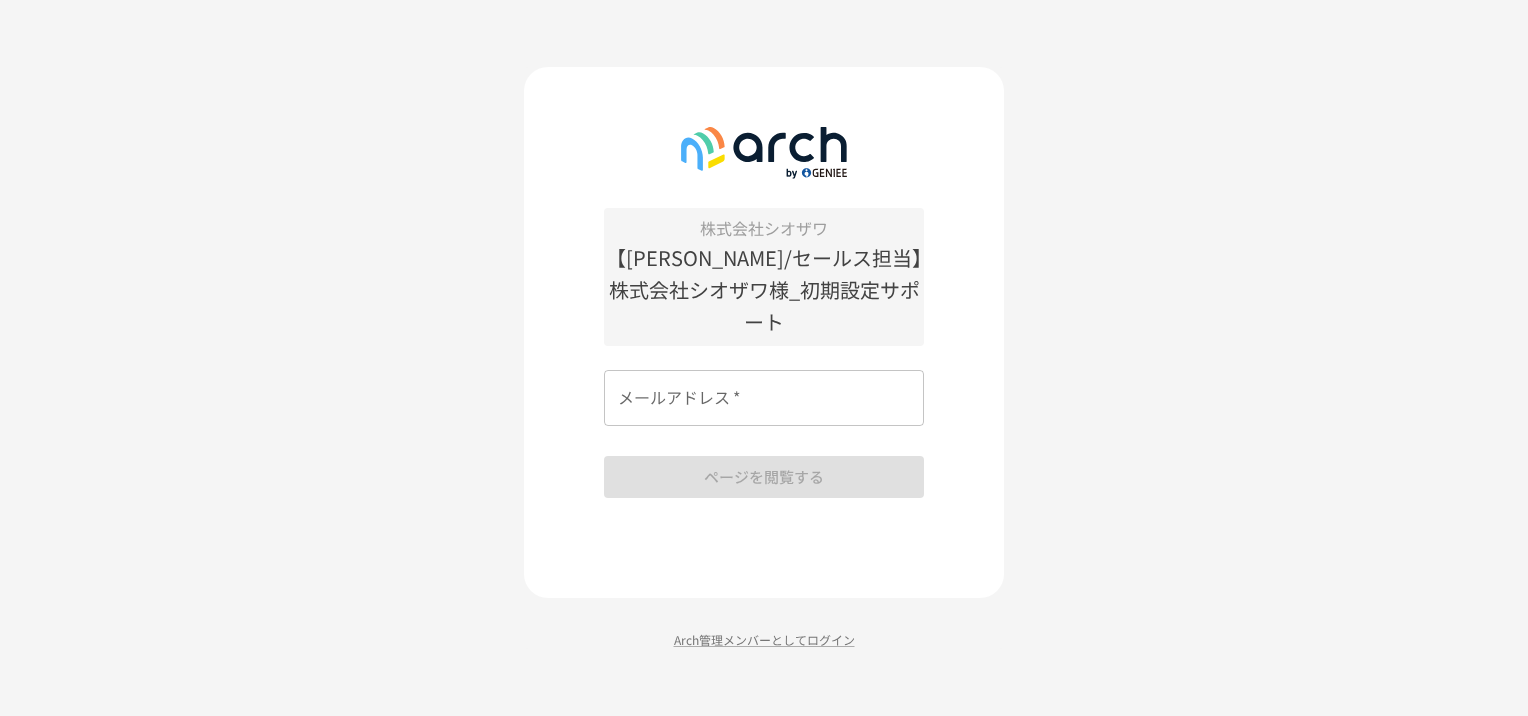 scroll, scrollTop: 0, scrollLeft: 0, axis: both 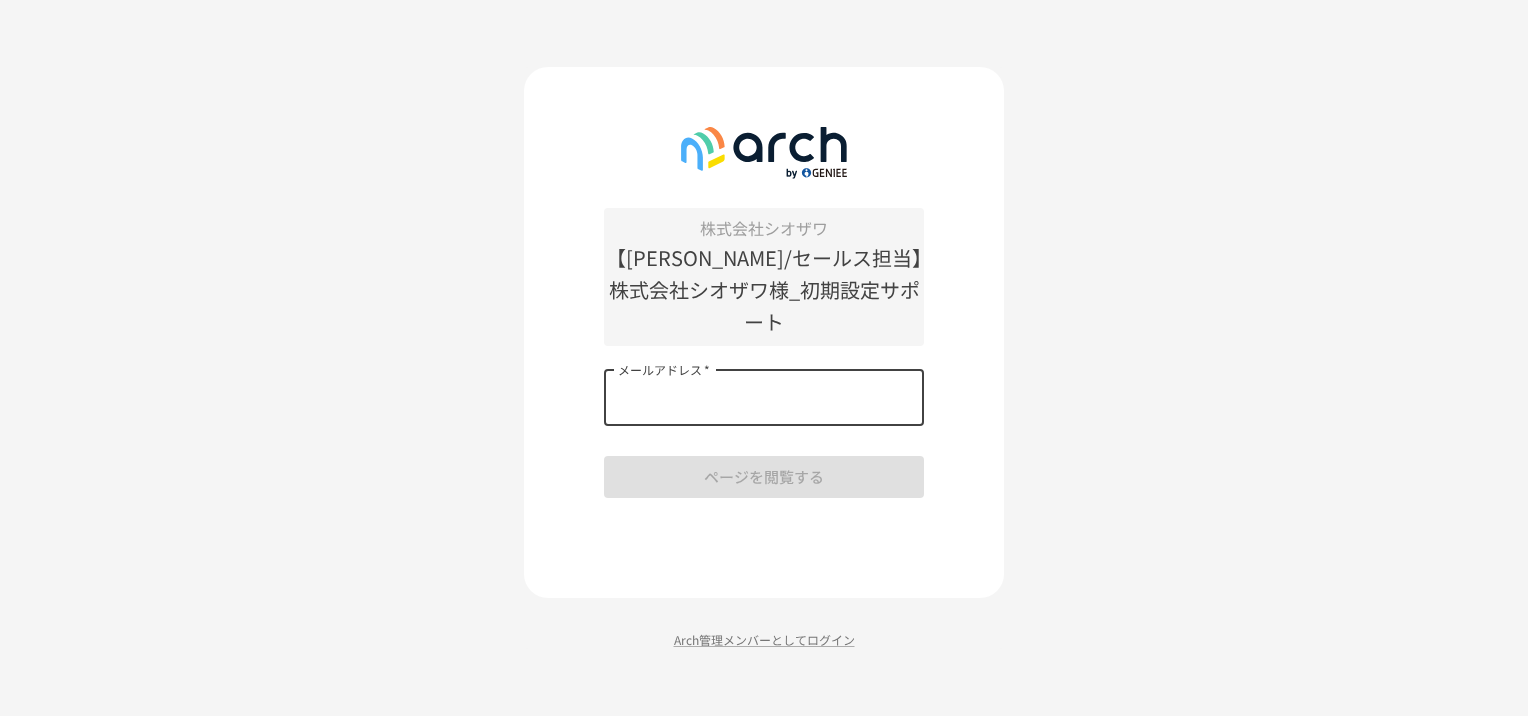 click on "メールアドレス   *" at bounding box center [764, 398] 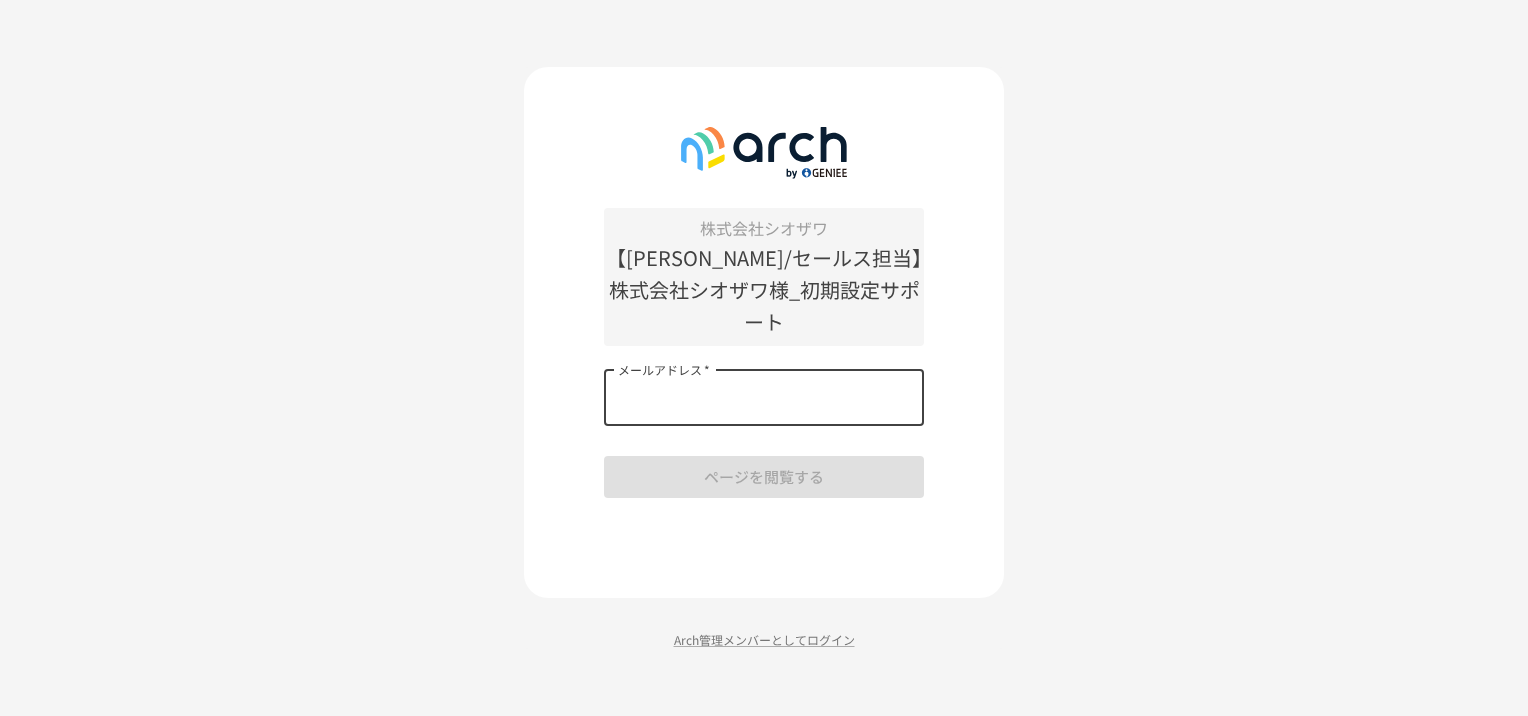 type on "**********" 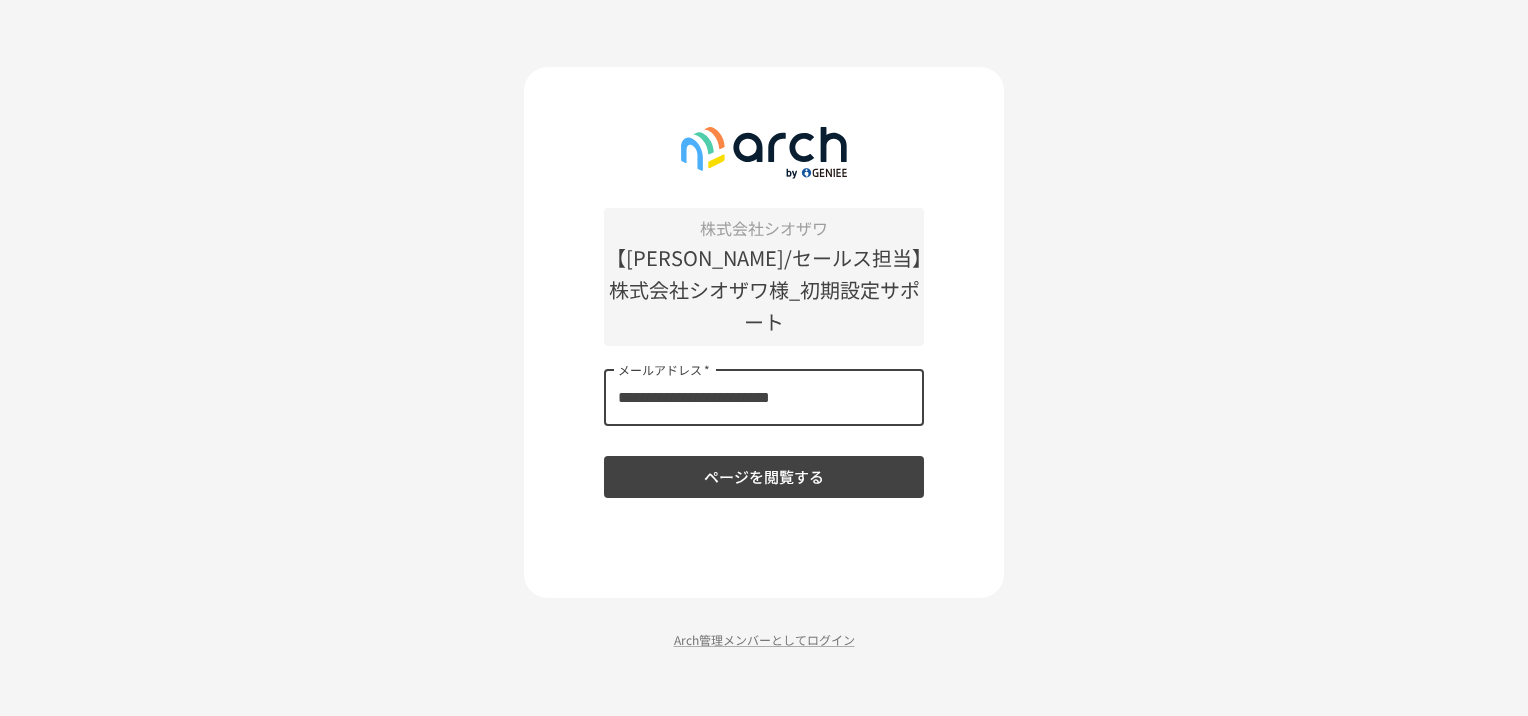 click on "ページを閲覧する" at bounding box center (764, 477) 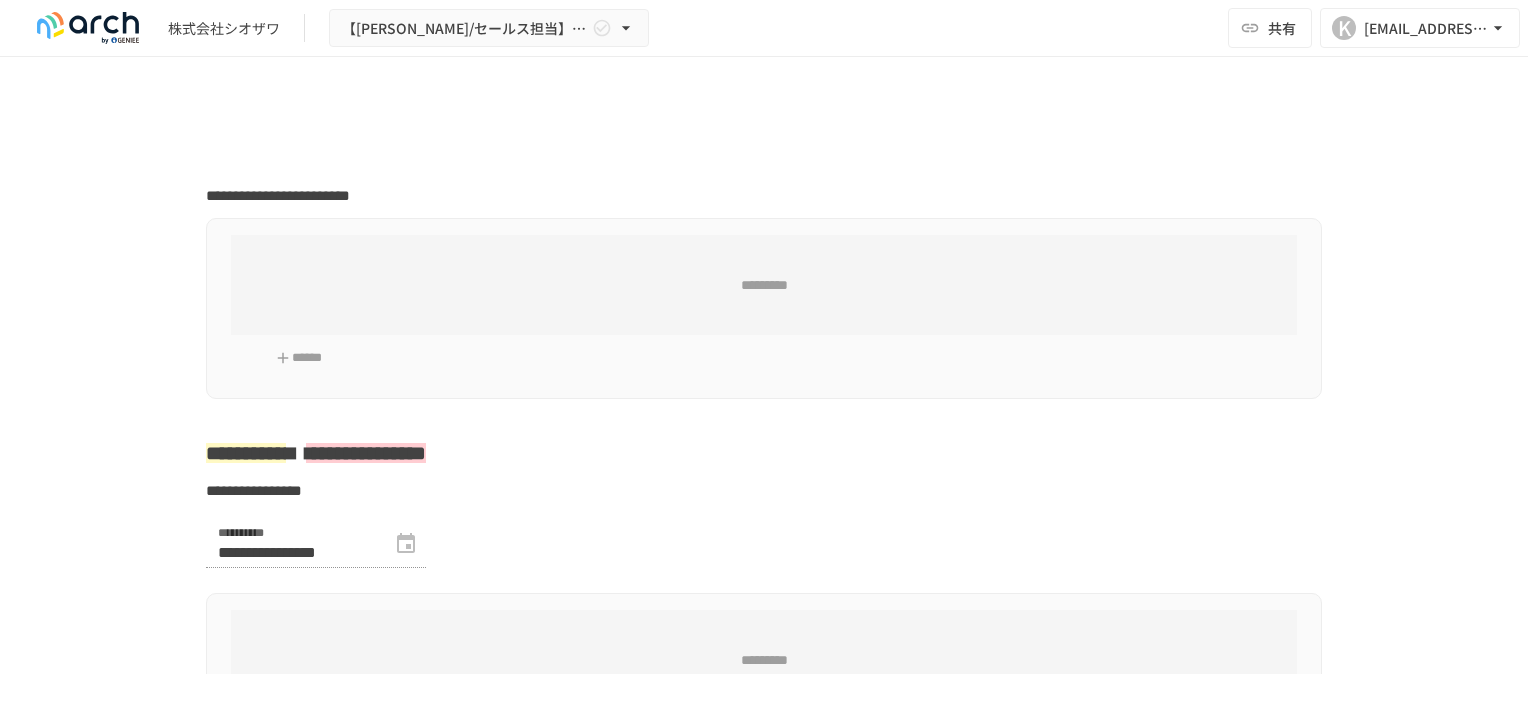 scroll, scrollTop: 0, scrollLeft: 0, axis: both 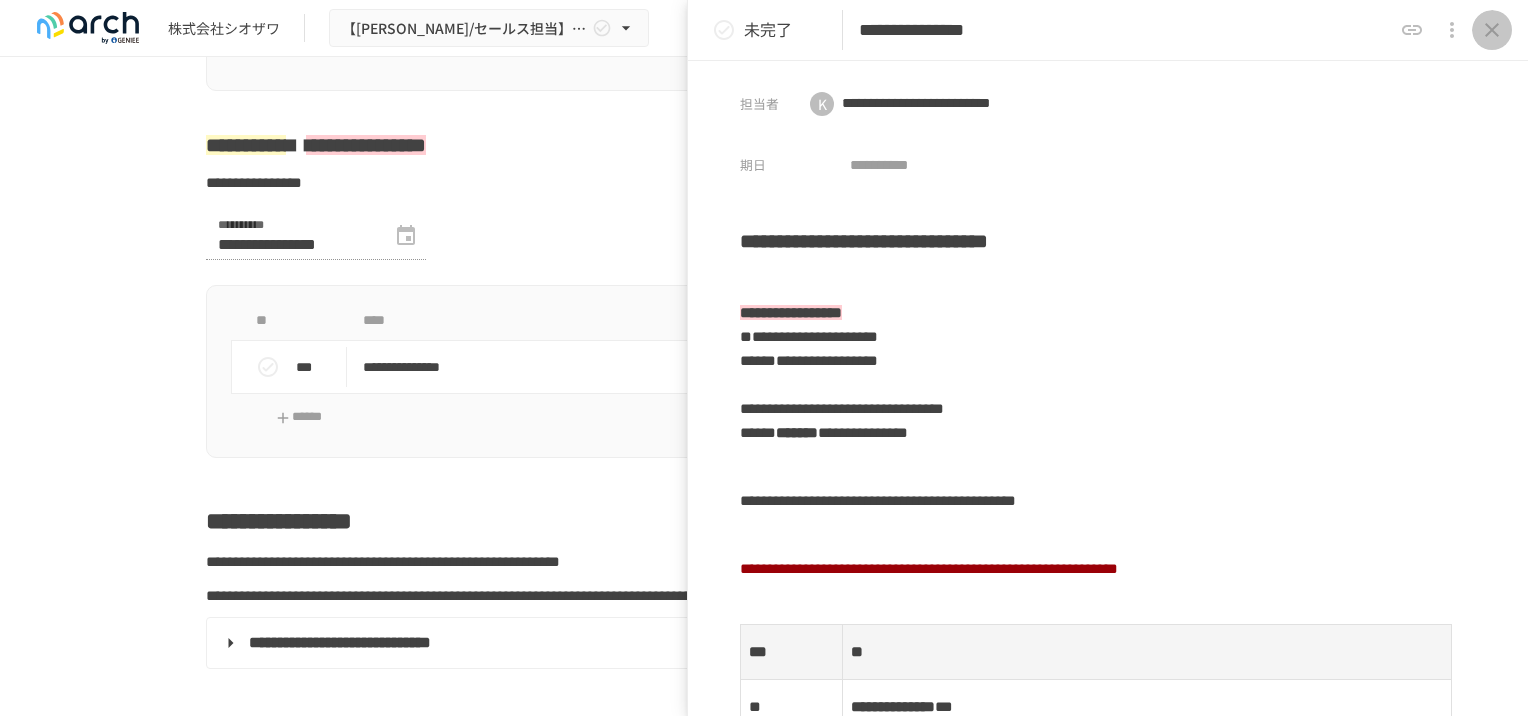 click 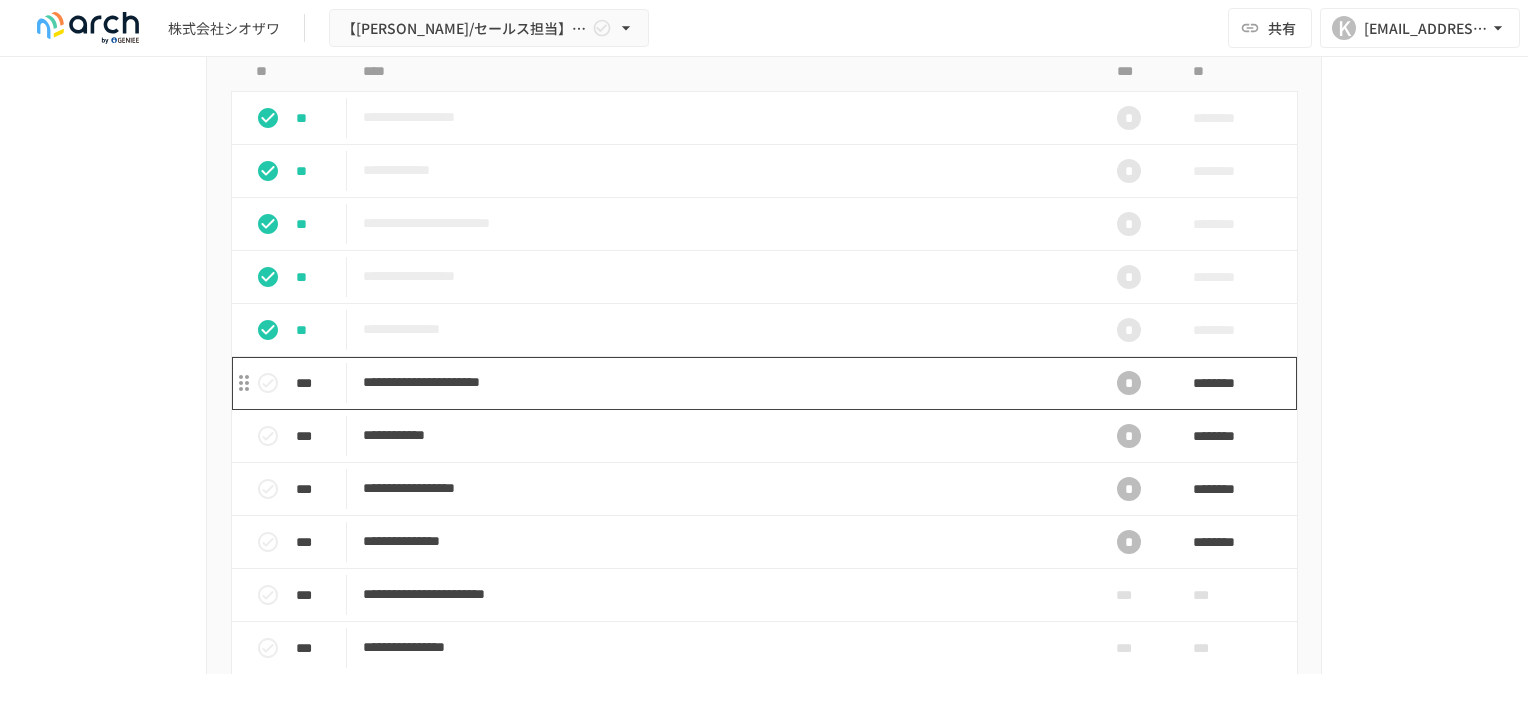 scroll, scrollTop: 1746, scrollLeft: 0, axis: vertical 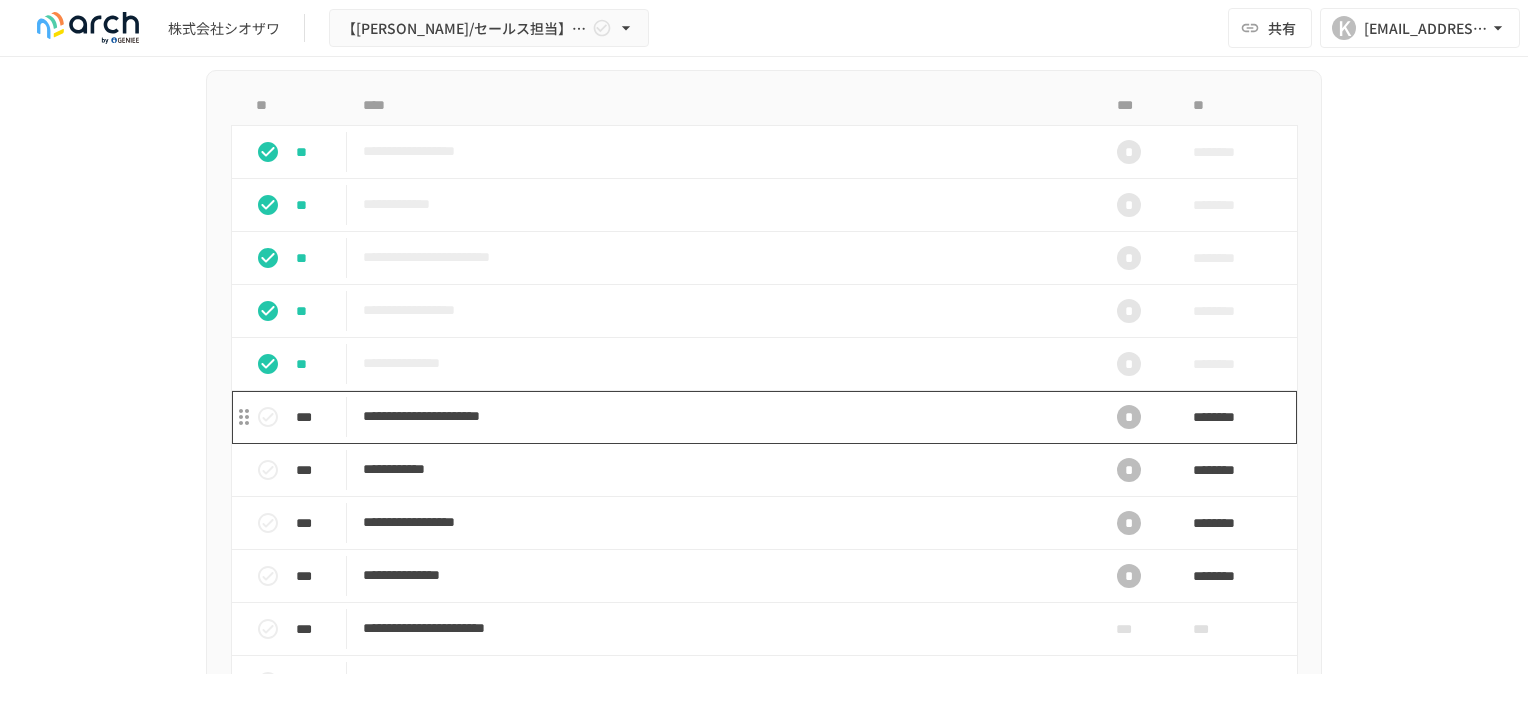 click on "**********" at bounding box center (722, 416) 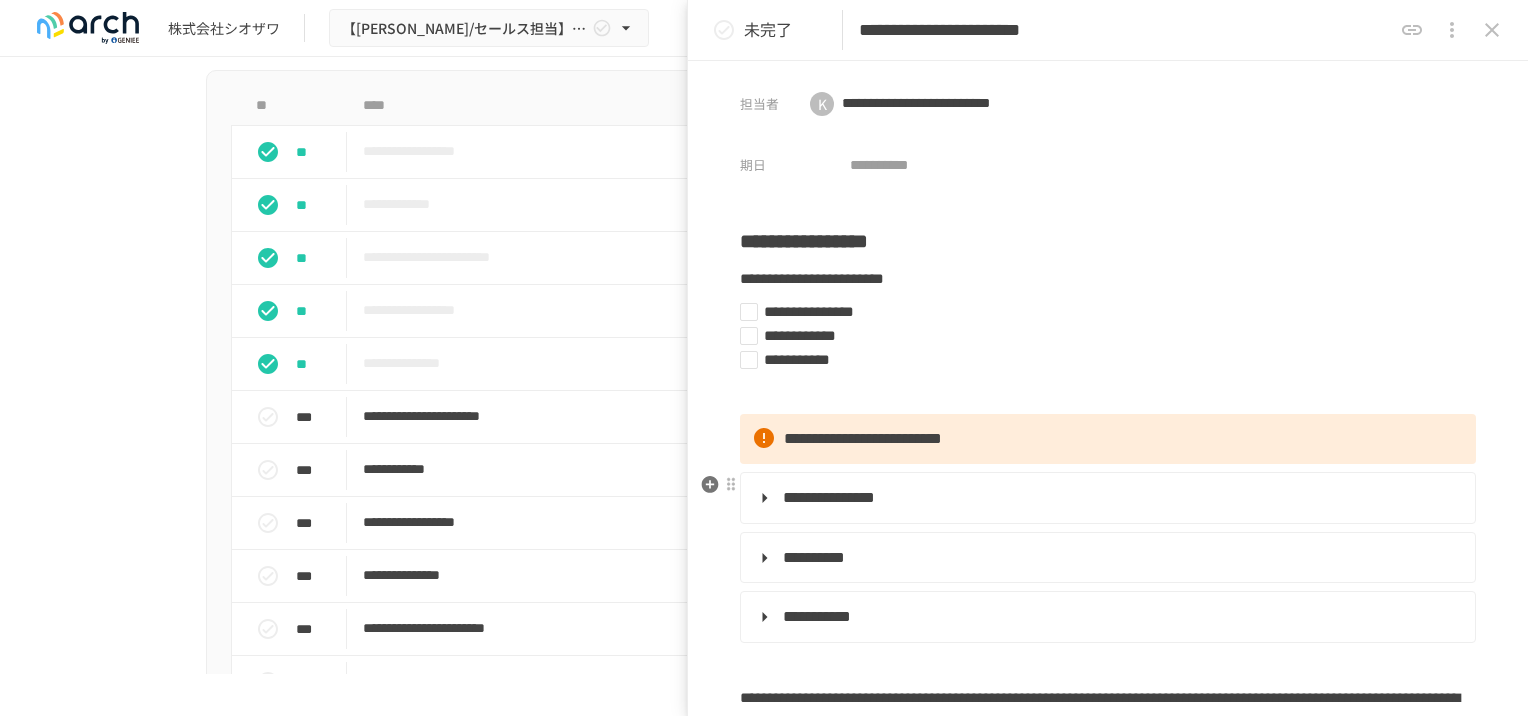 click on "**********" at bounding box center (829, 497) 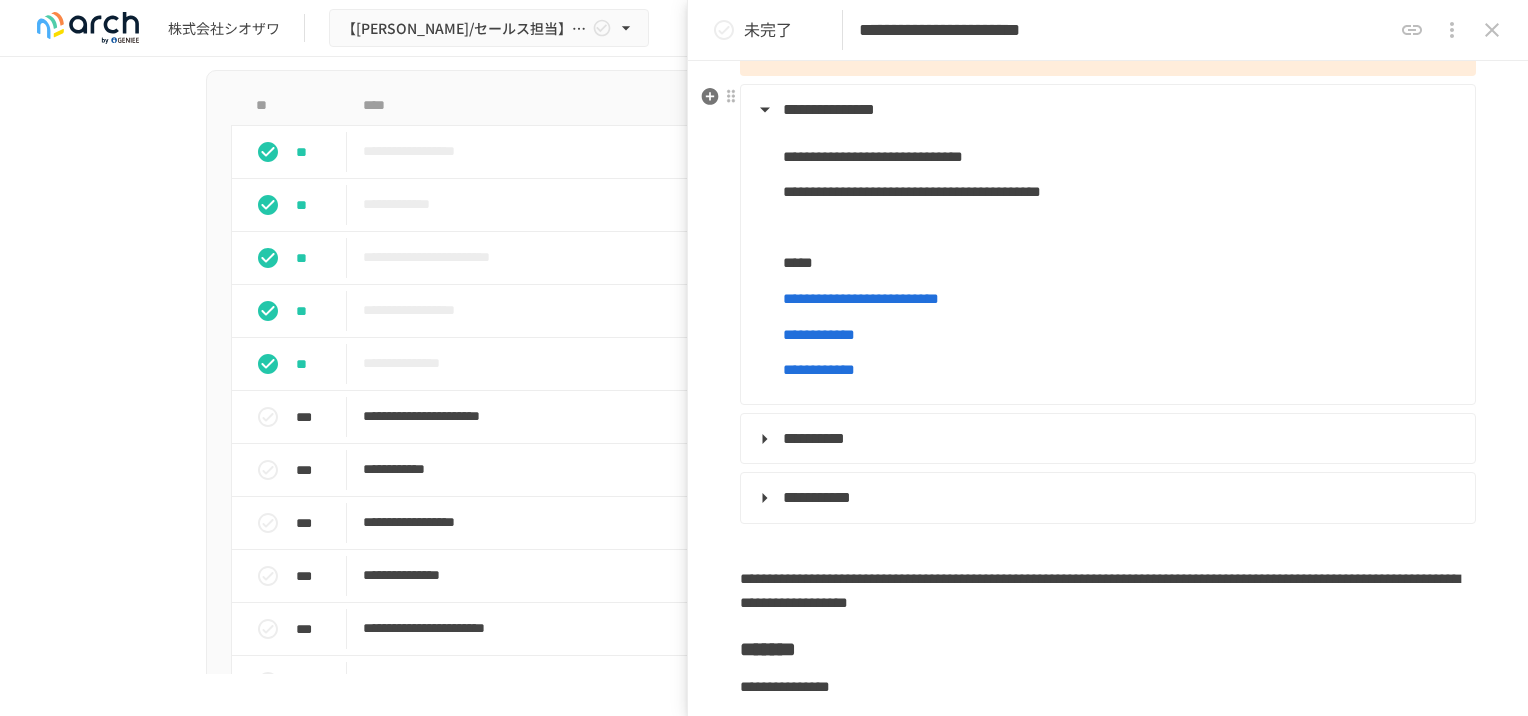 scroll, scrollTop: 400, scrollLeft: 0, axis: vertical 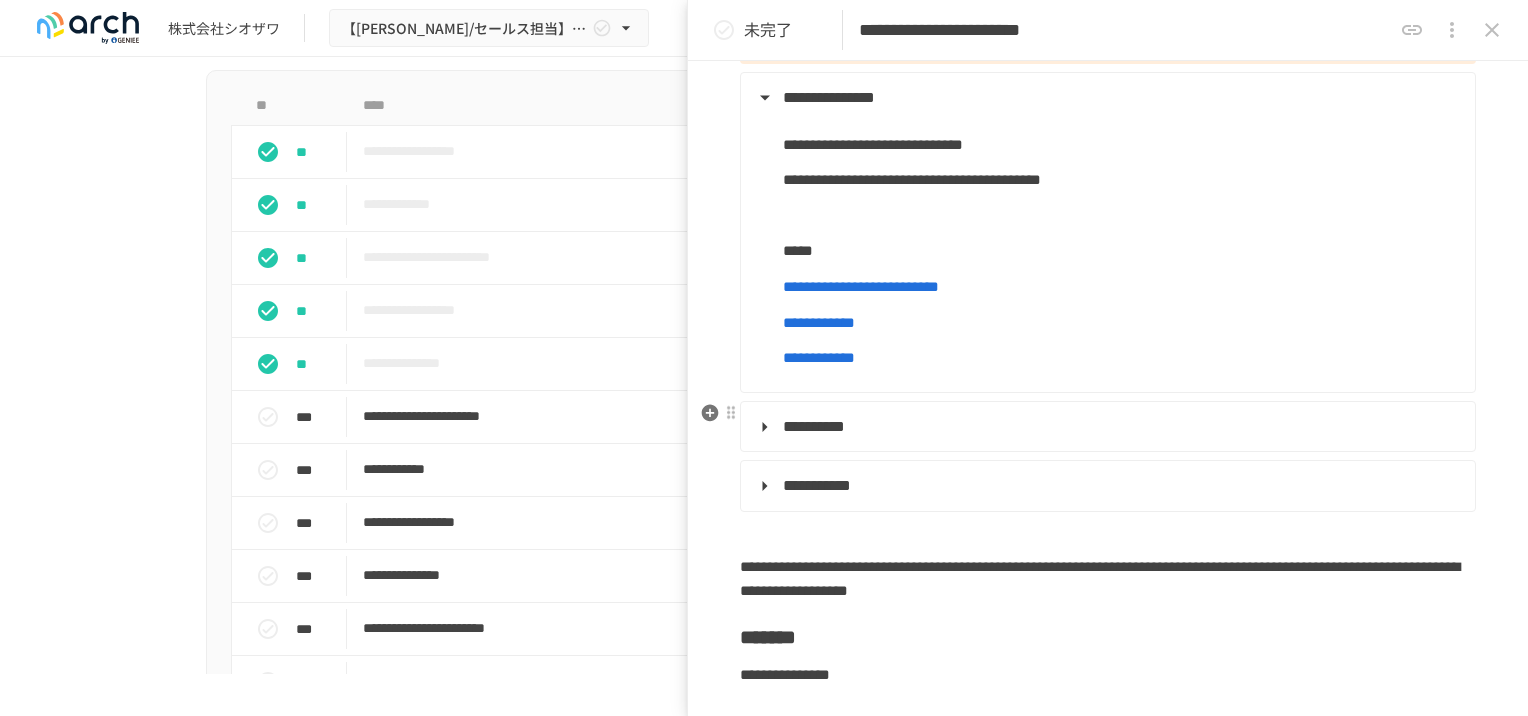 click on "**********" at bounding box center (814, 426) 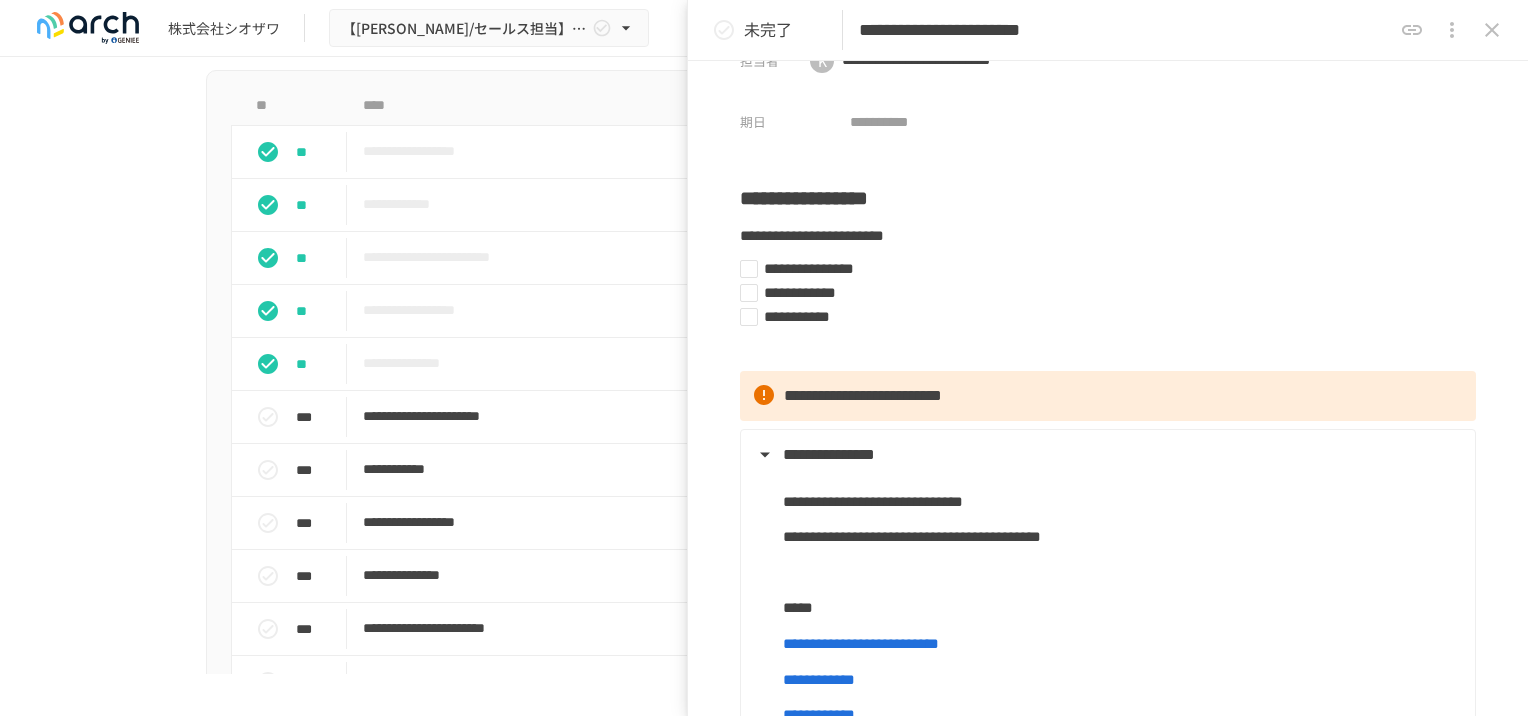 scroll, scrollTop: 0, scrollLeft: 0, axis: both 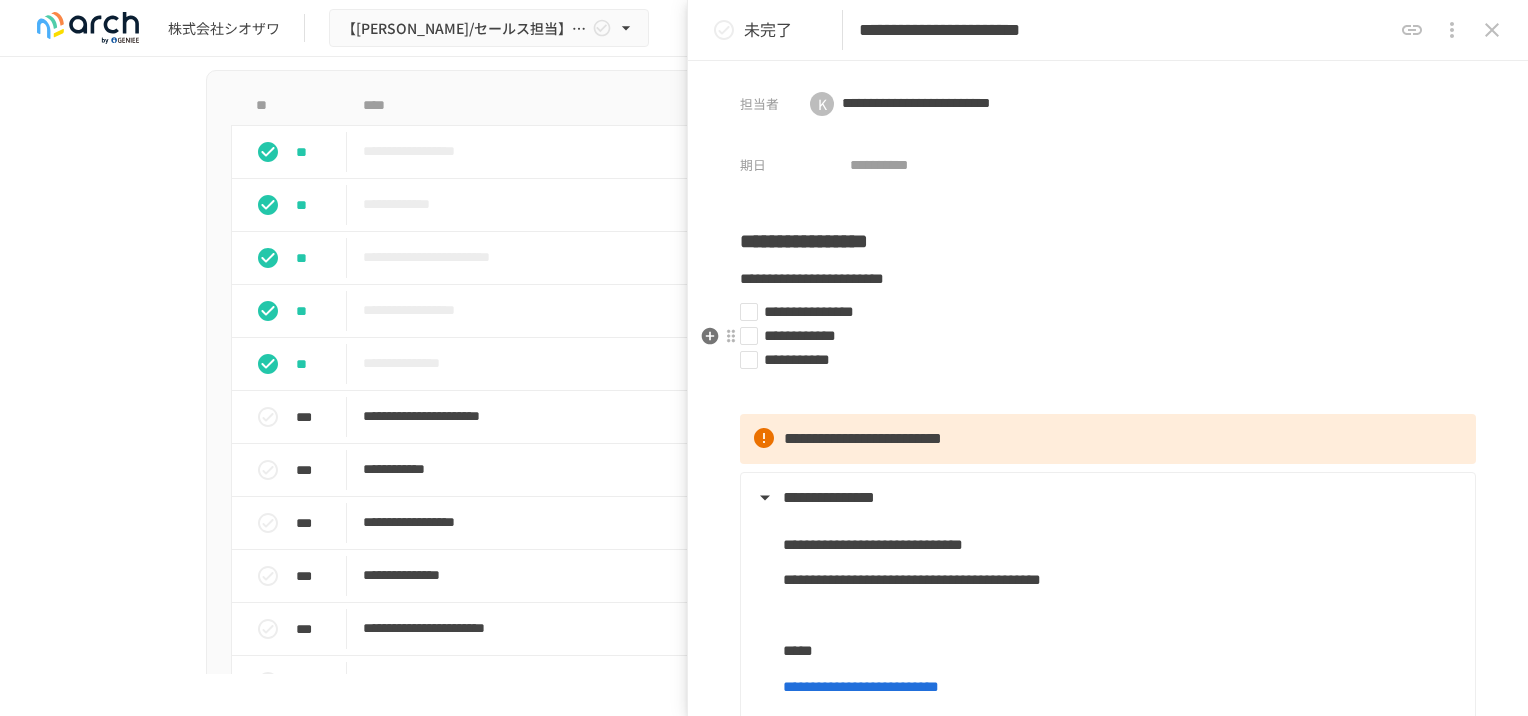 click on "**********" at bounding box center [1100, 336] 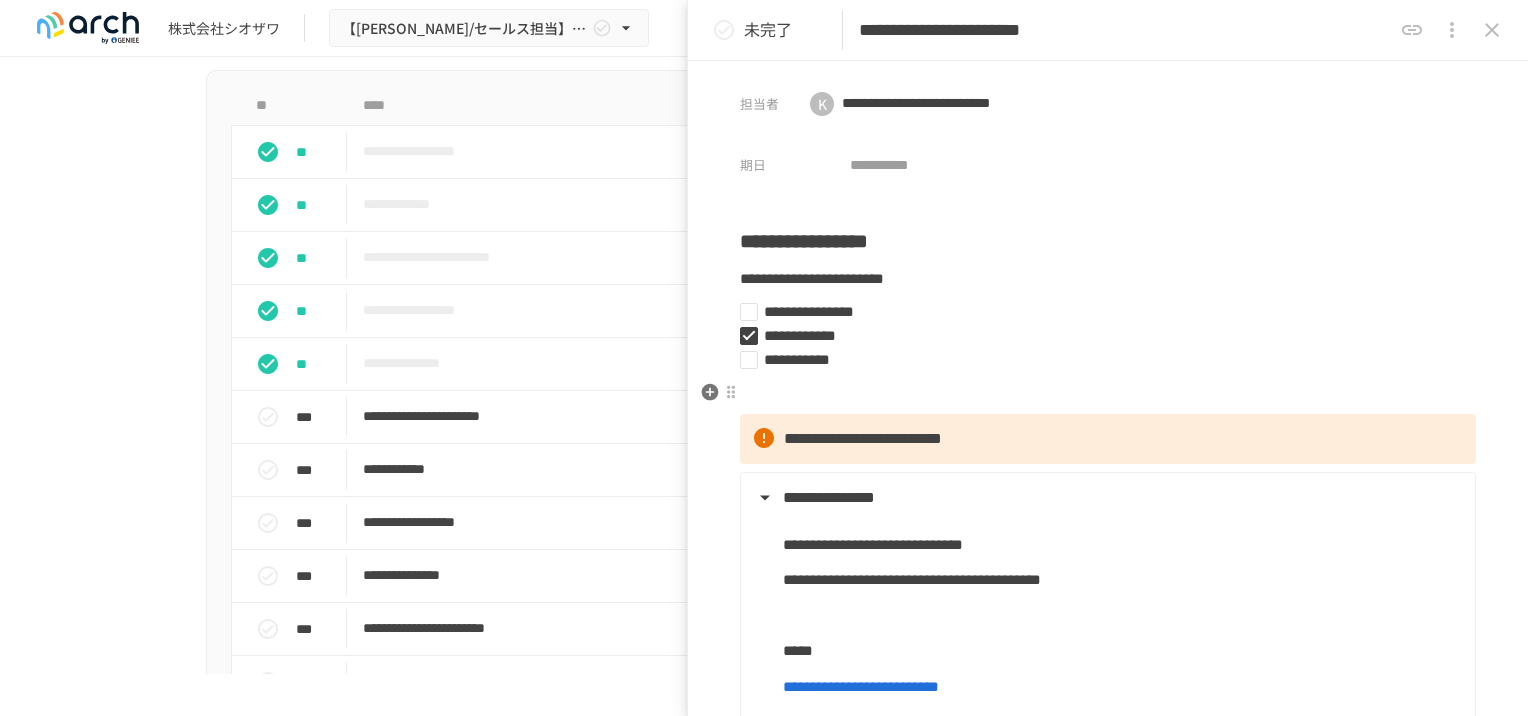 click on "**********" at bounding box center [1108, 941] 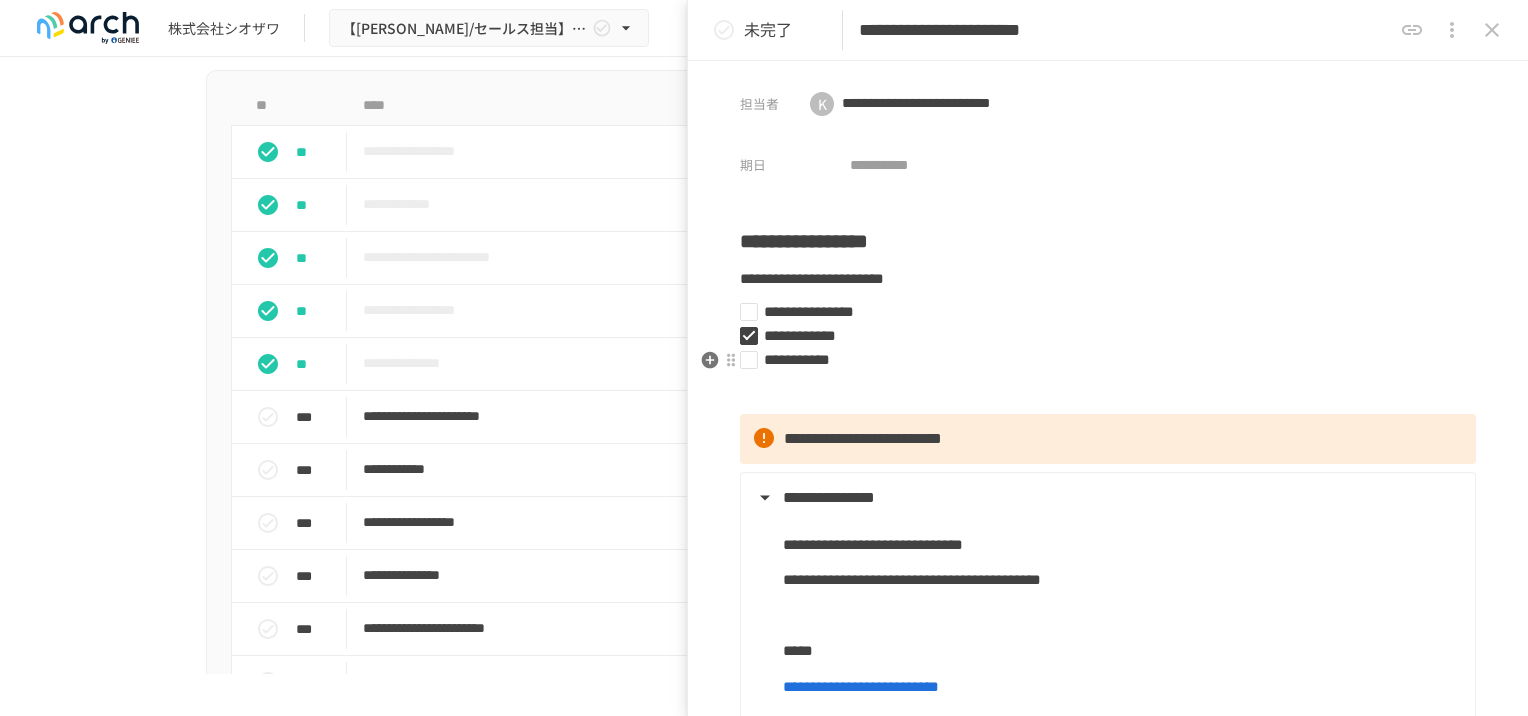 click on "**********" at bounding box center [1100, 360] 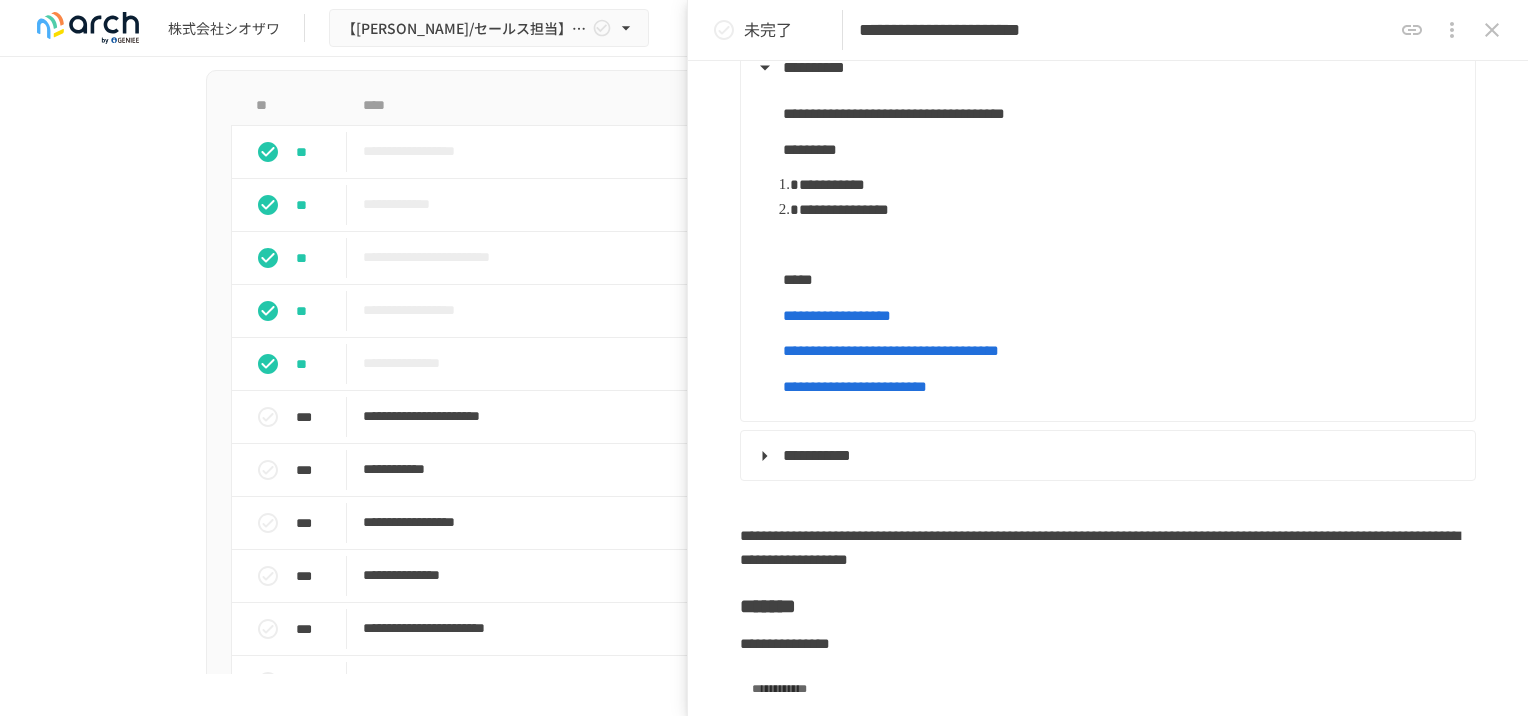 scroll, scrollTop: 800, scrollLeft: 0, axis: vertical 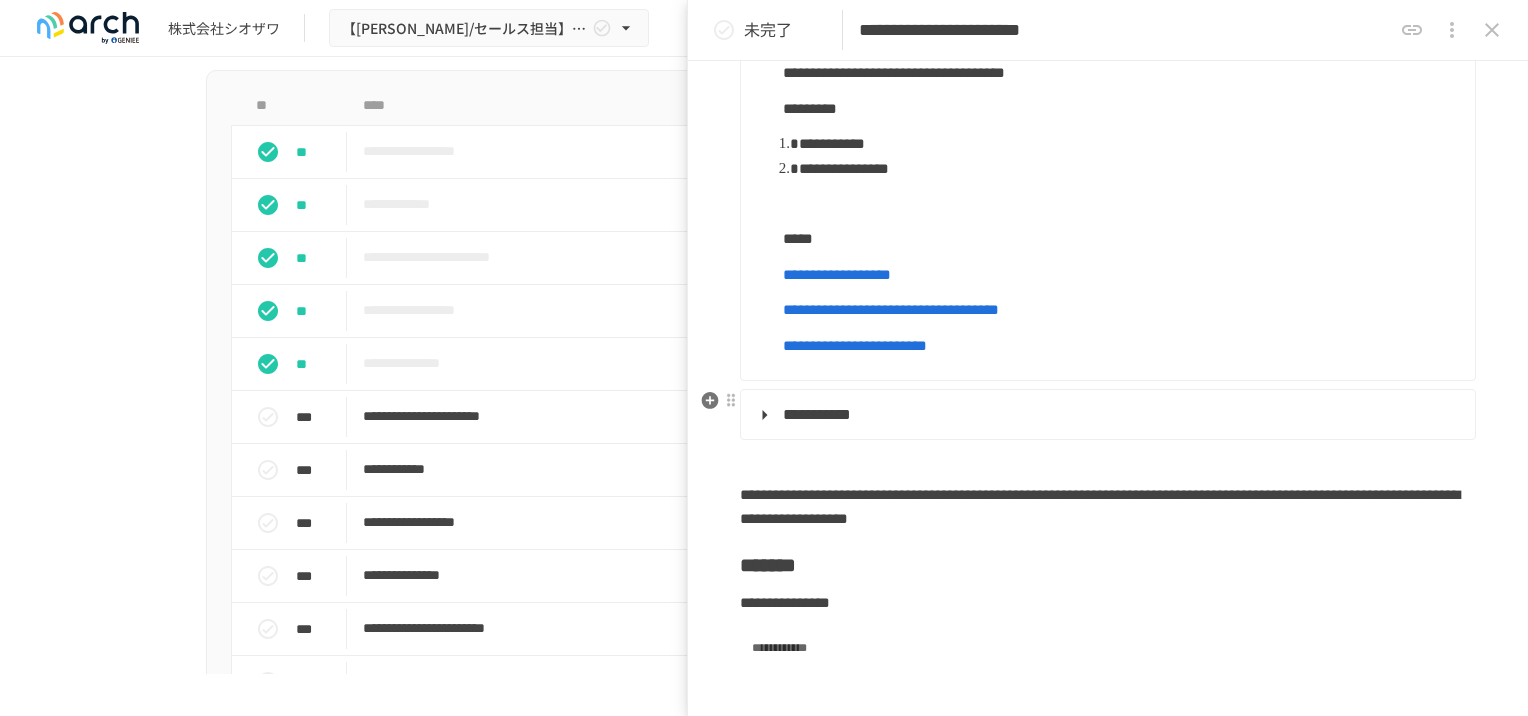 click on "**********" at bounding box center [1106, 415] 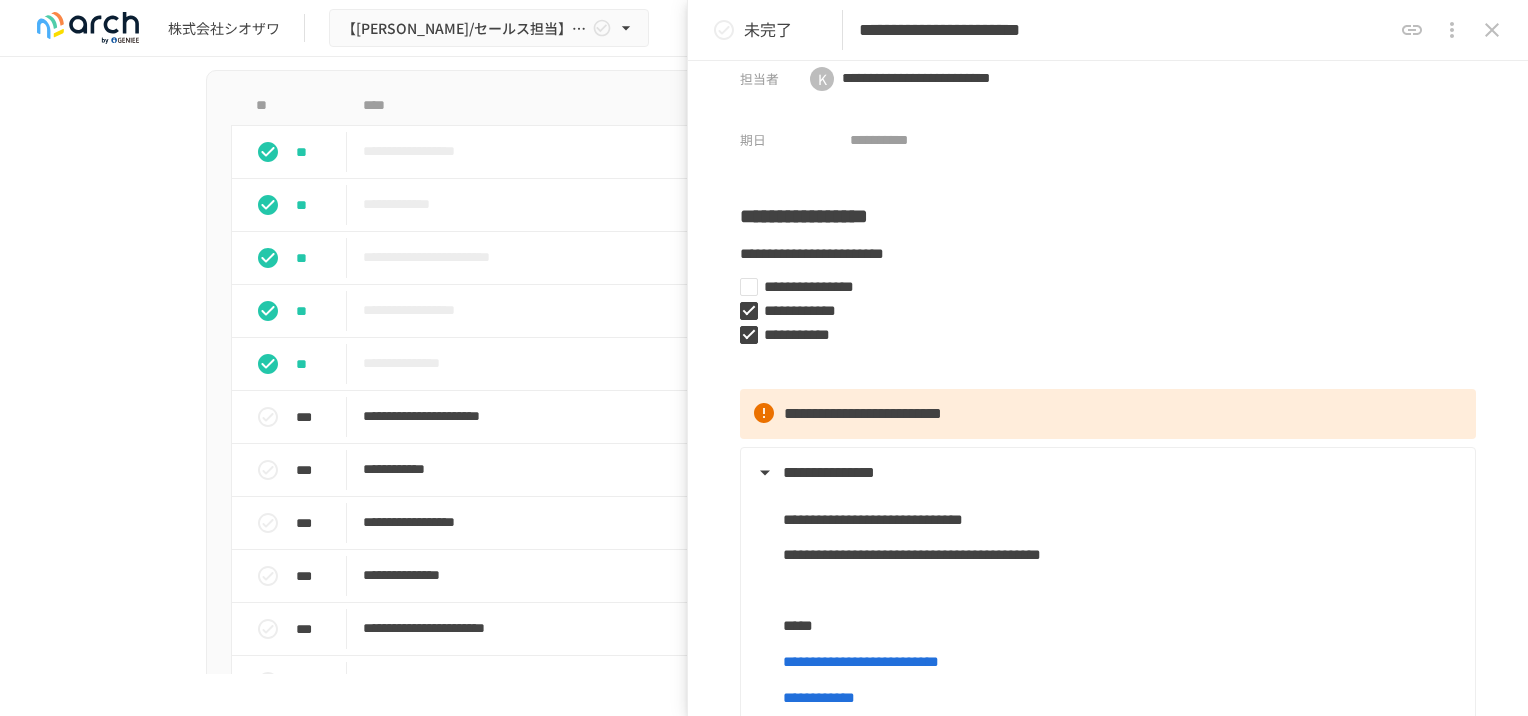 scroll, scrollTop: 0, scrollLeft: 0, axis: both 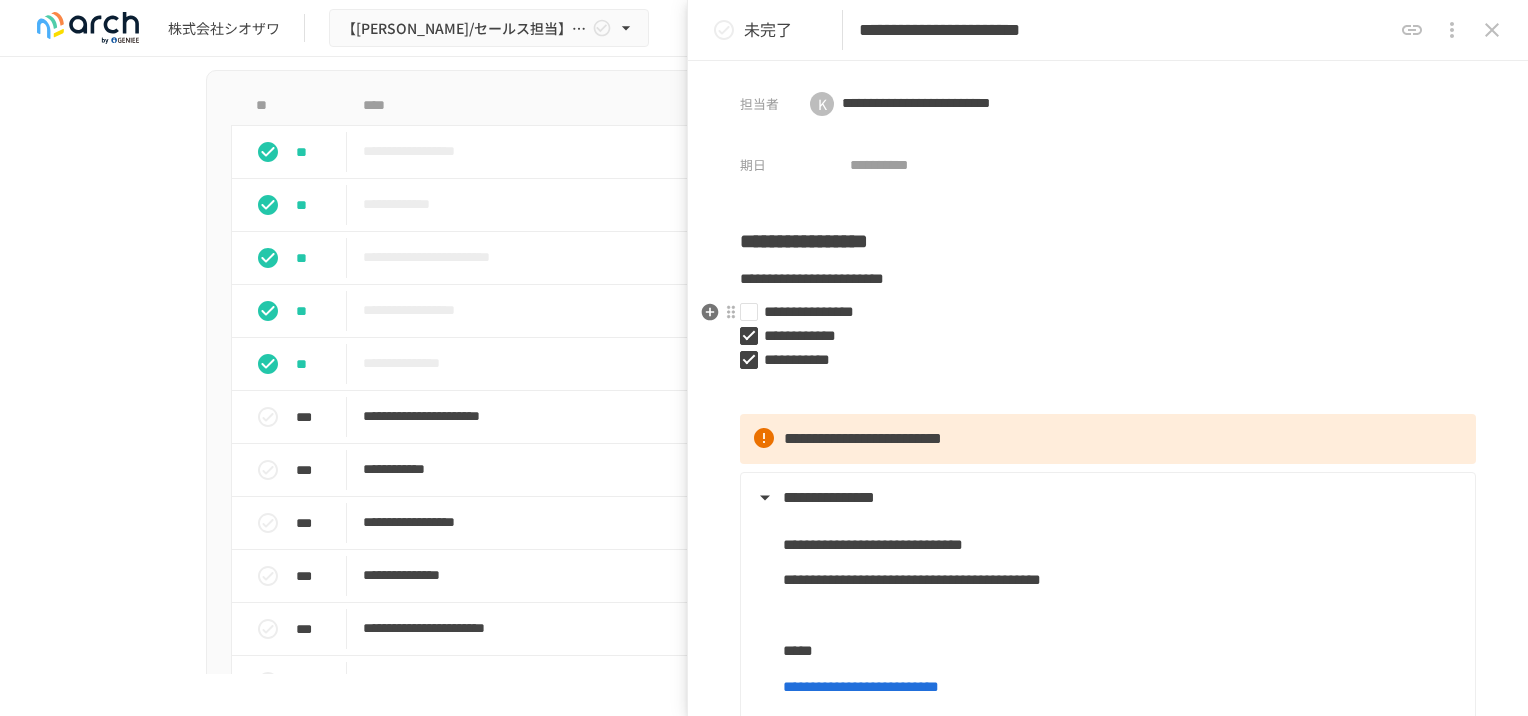 click on "**********" at bounding box center [1100, 312] 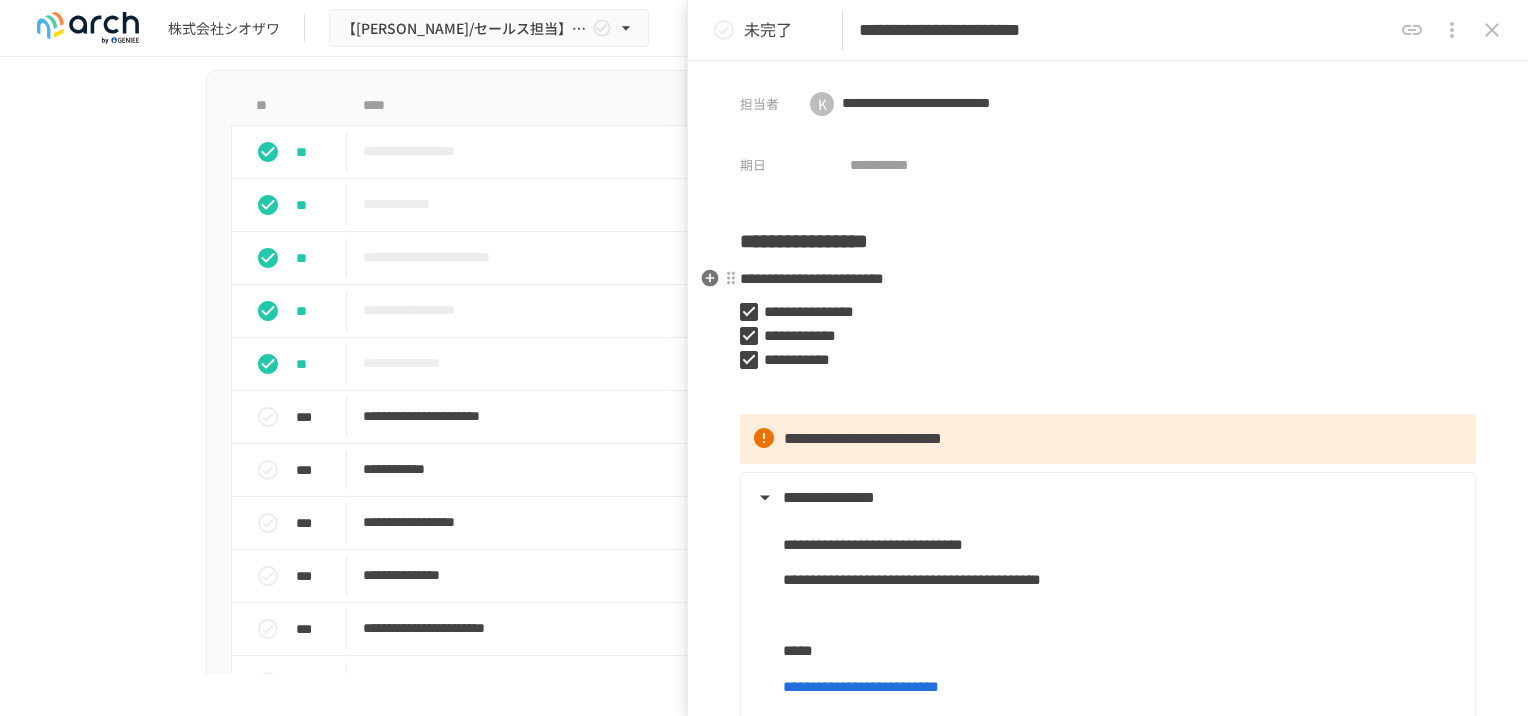 click on "**********" at bounding box center [1108, 279] 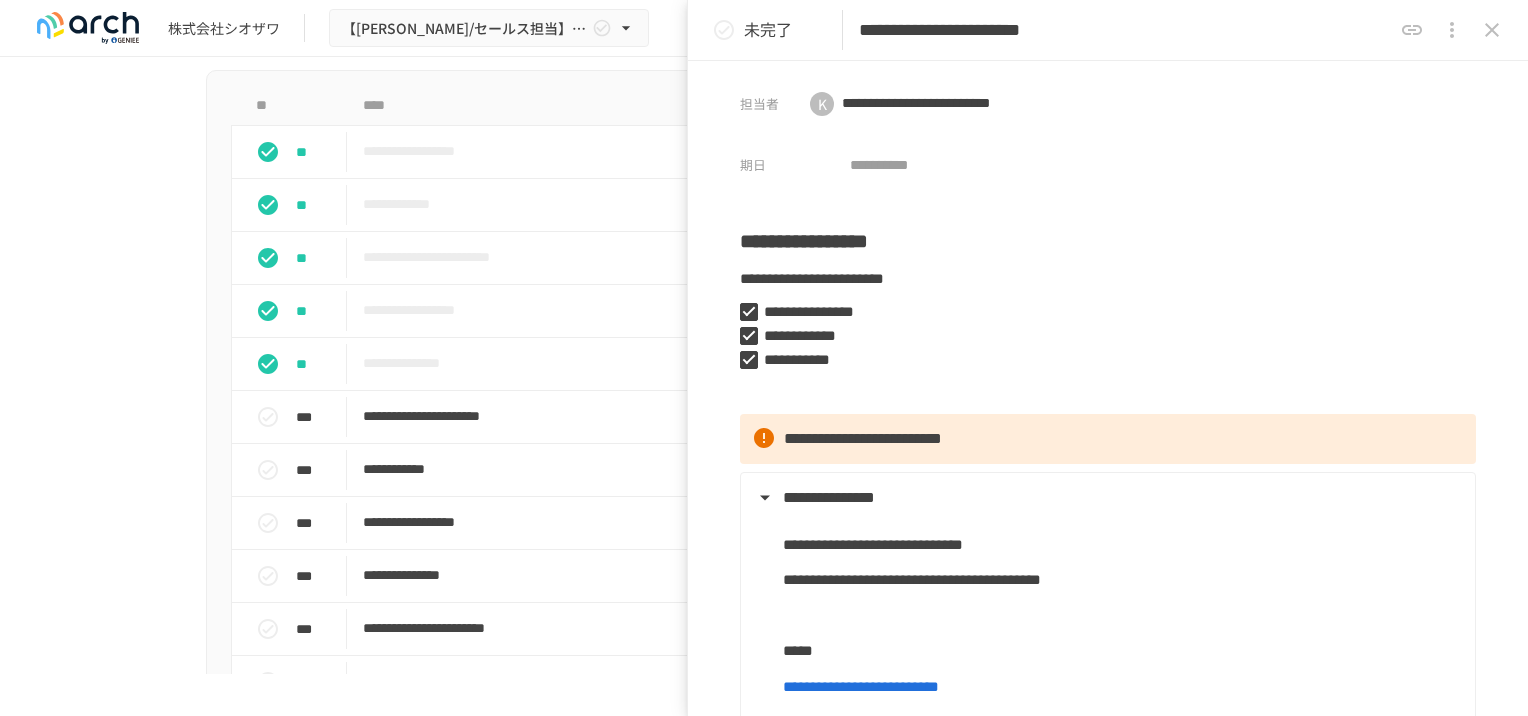 click on "未完了" at bounding box center [768, 30] 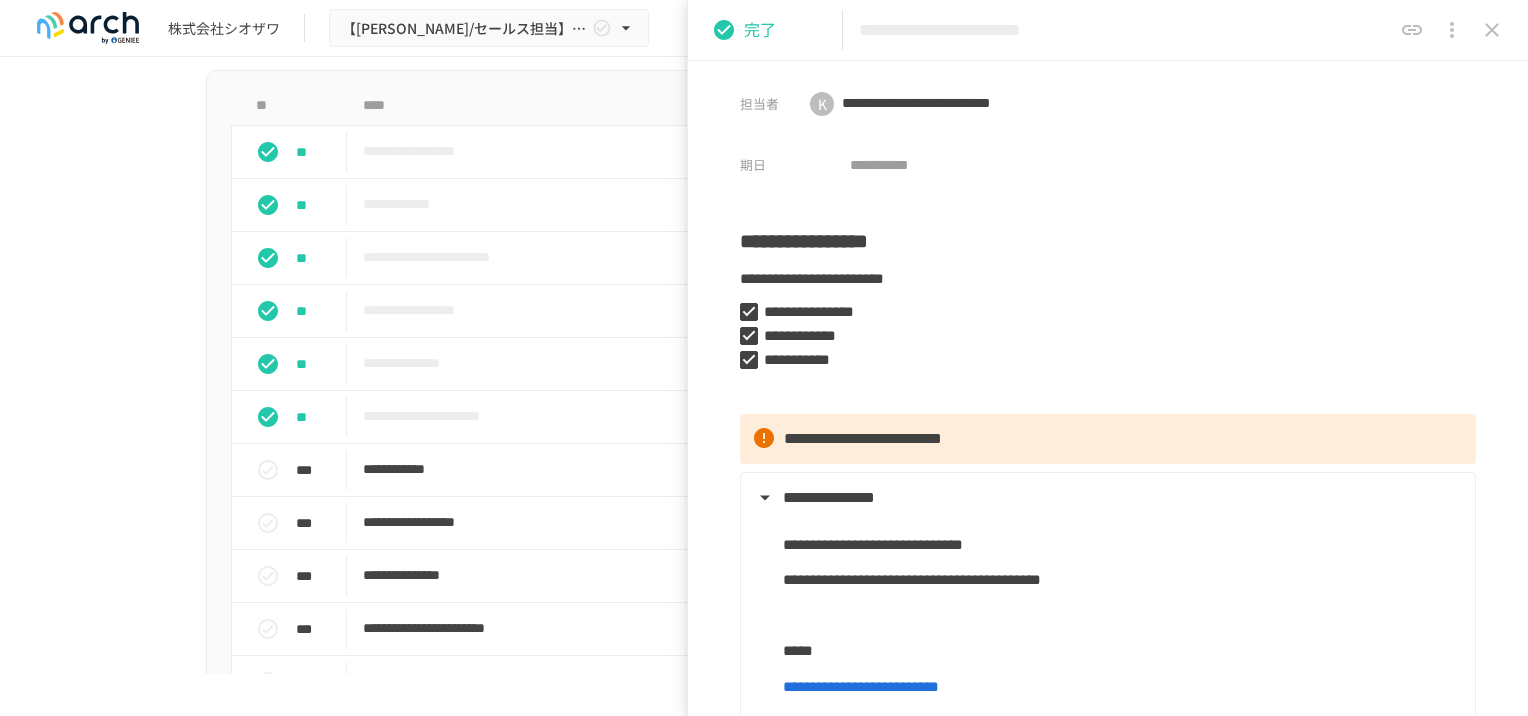 click 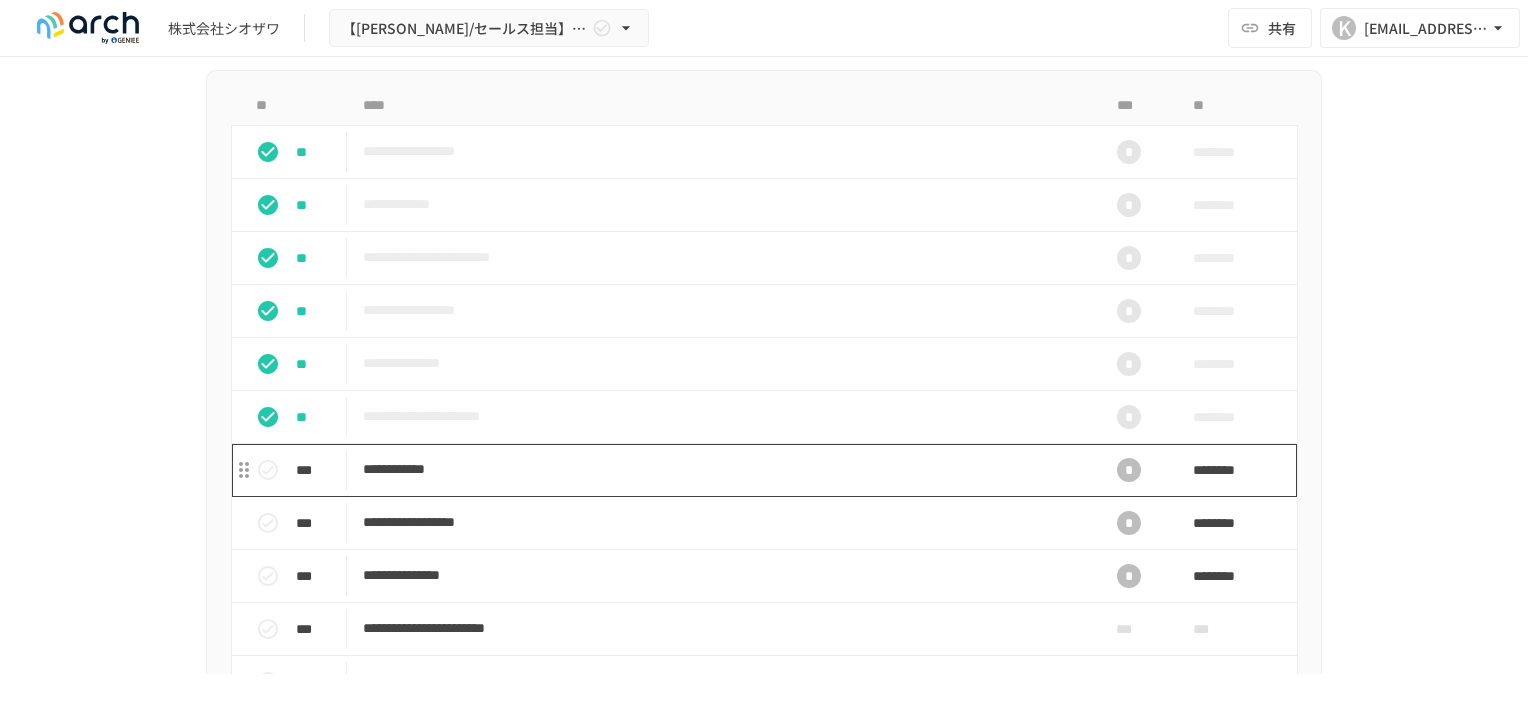 click on "**********" at bounding box center [722, 469] 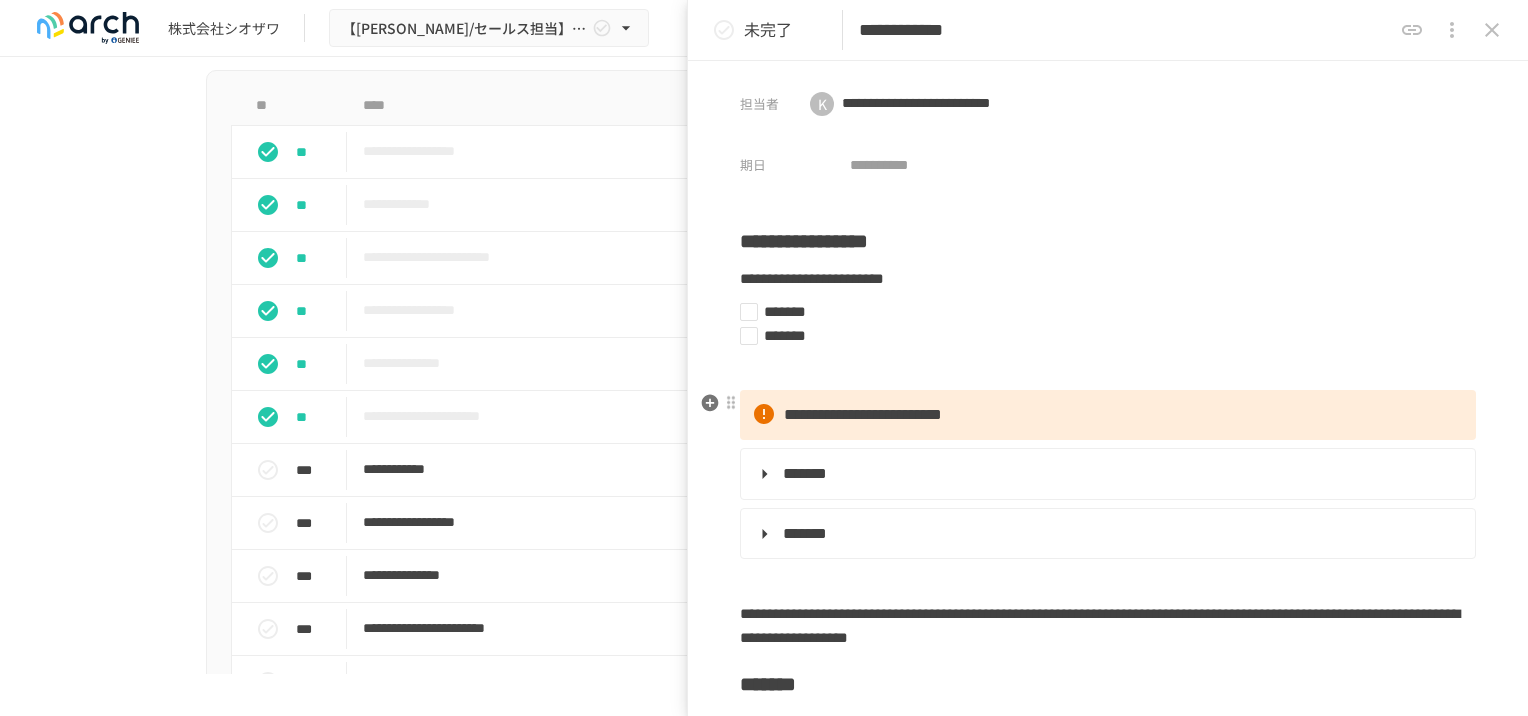 click on "*******" at bounding box center [1106, 474] 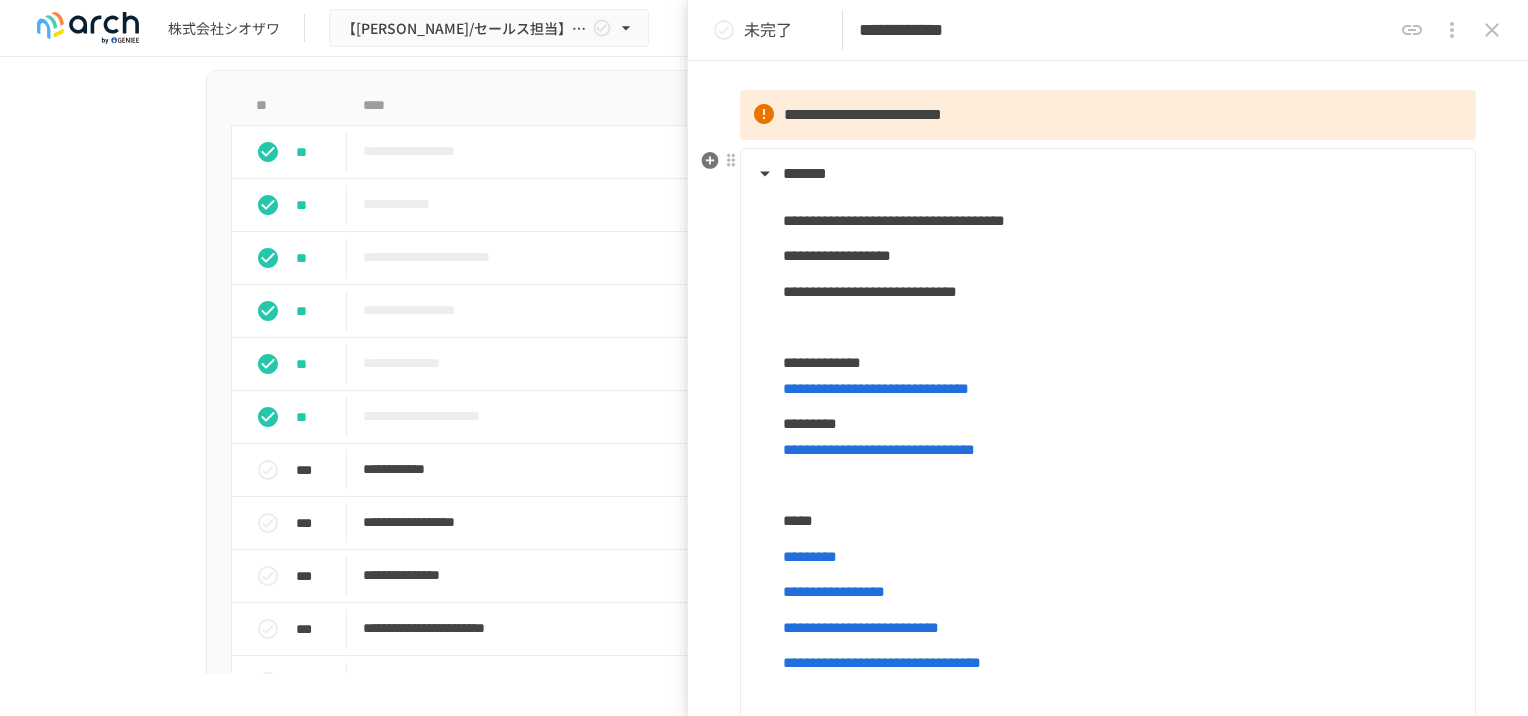 scroll, scrollTop: 700, scrollLeft: 0, axis: vertical 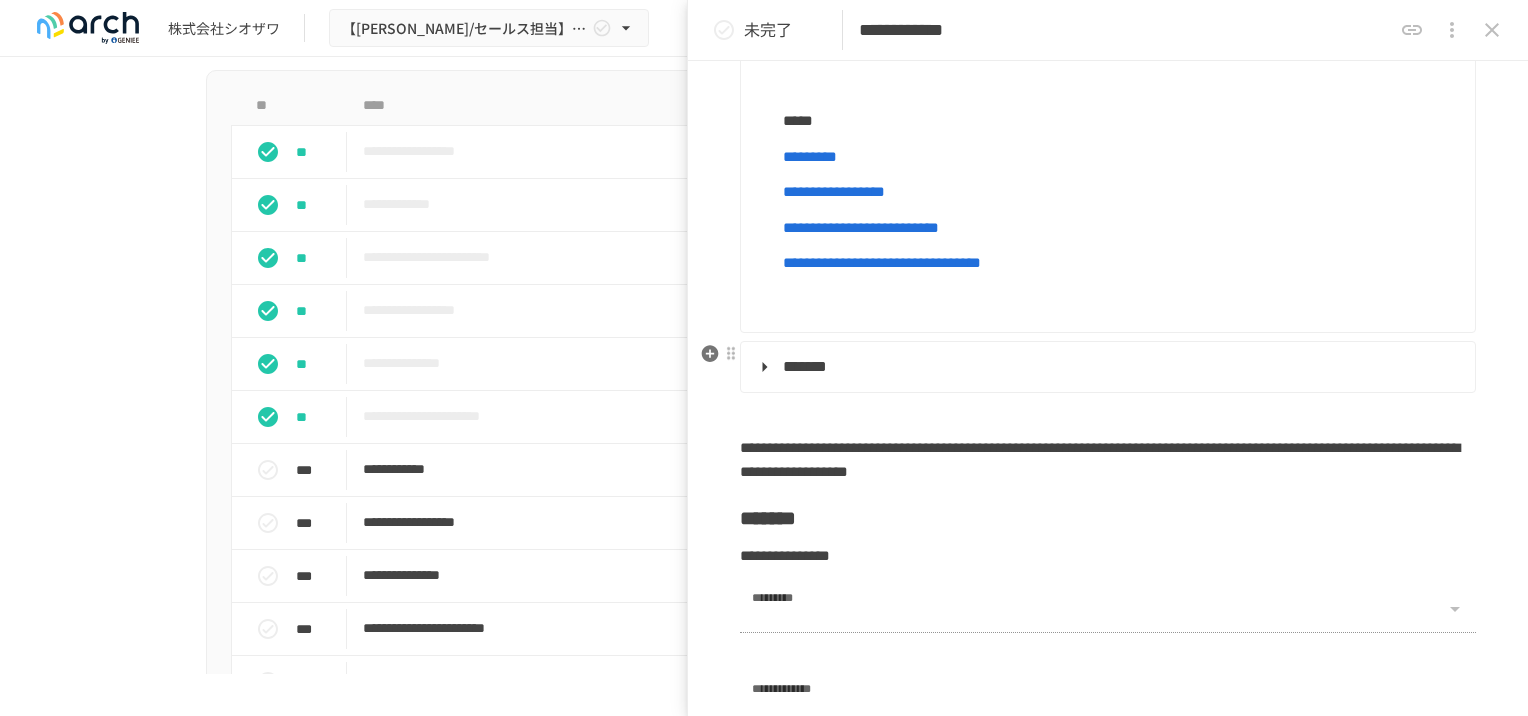 click on "**********" at bounding box center (1108, 367) 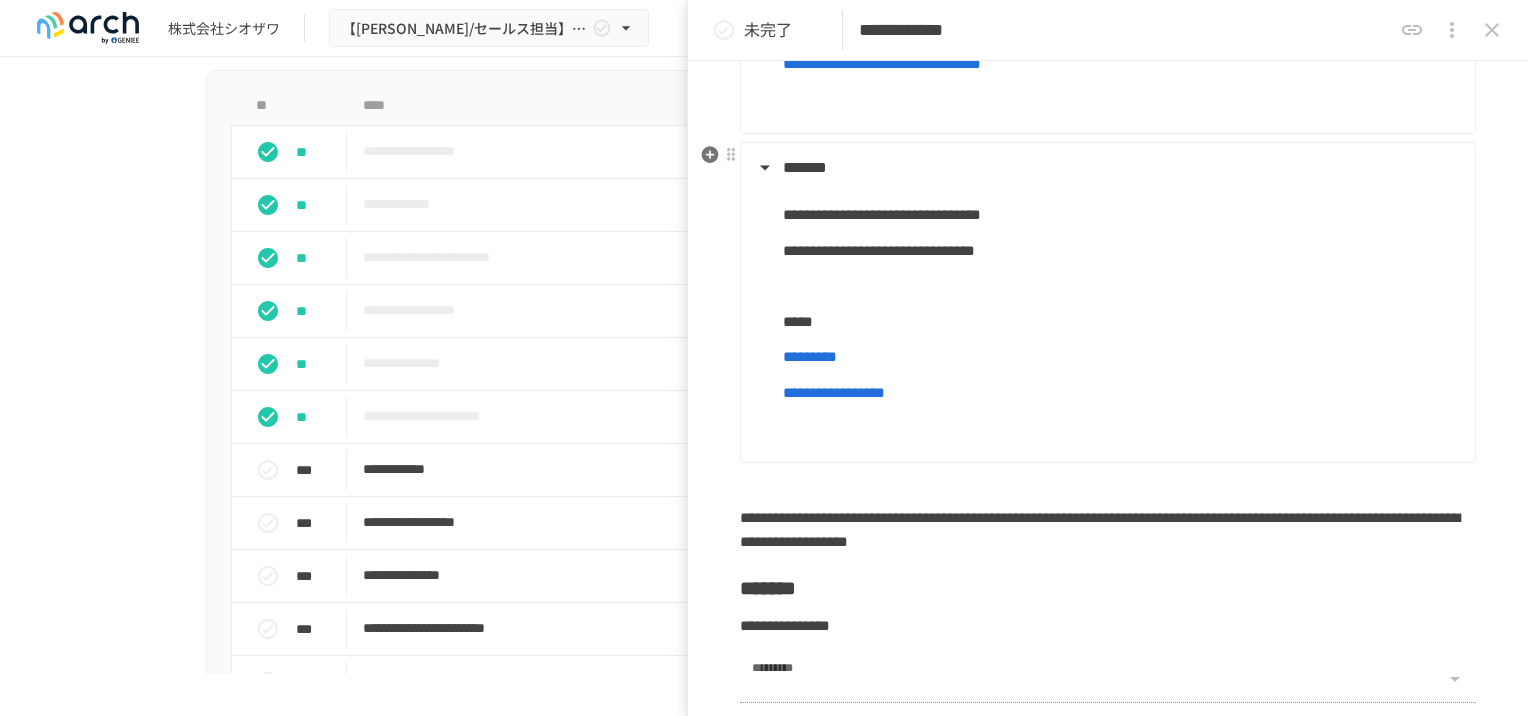 scroll, scrollTop: 1100, scrollLeft: 0, axis: vertical 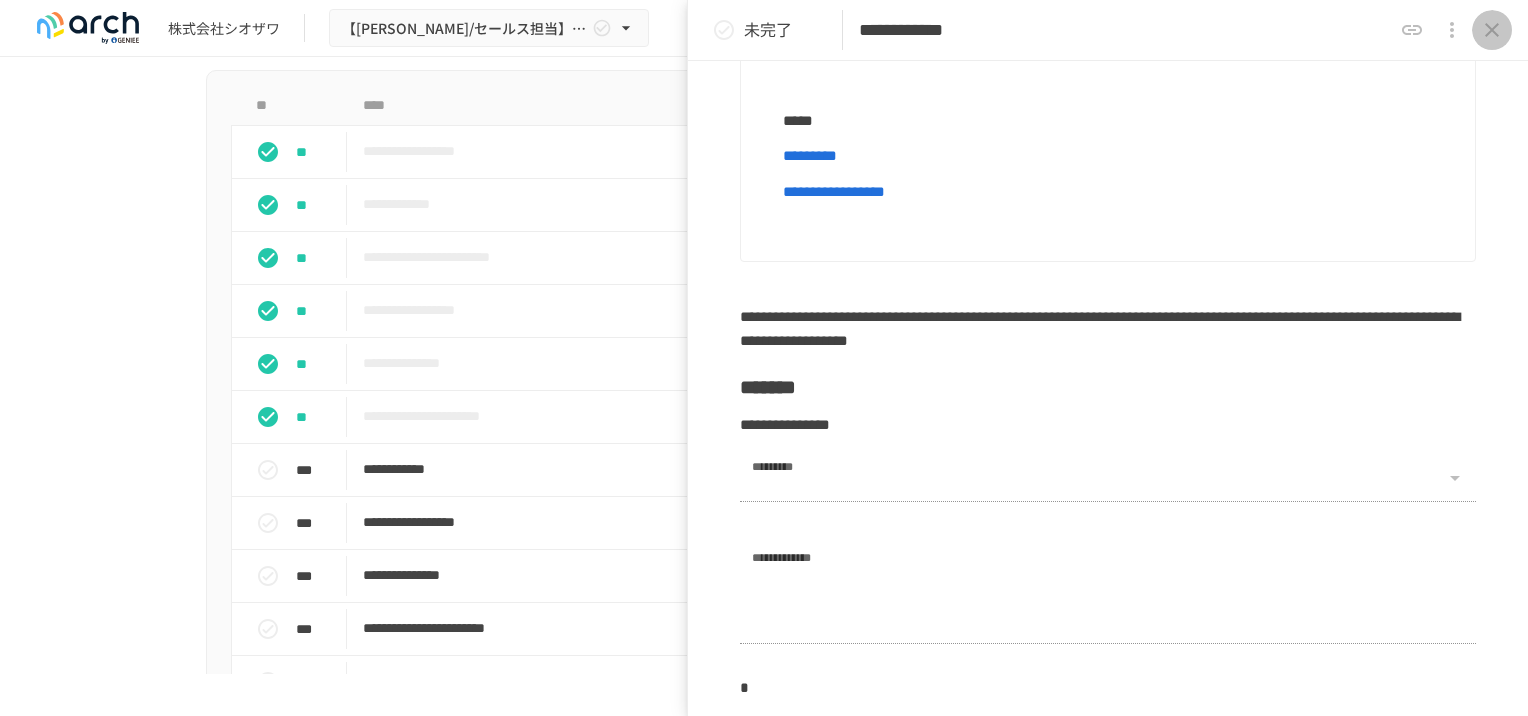 click at bounding box center (1492, 30) 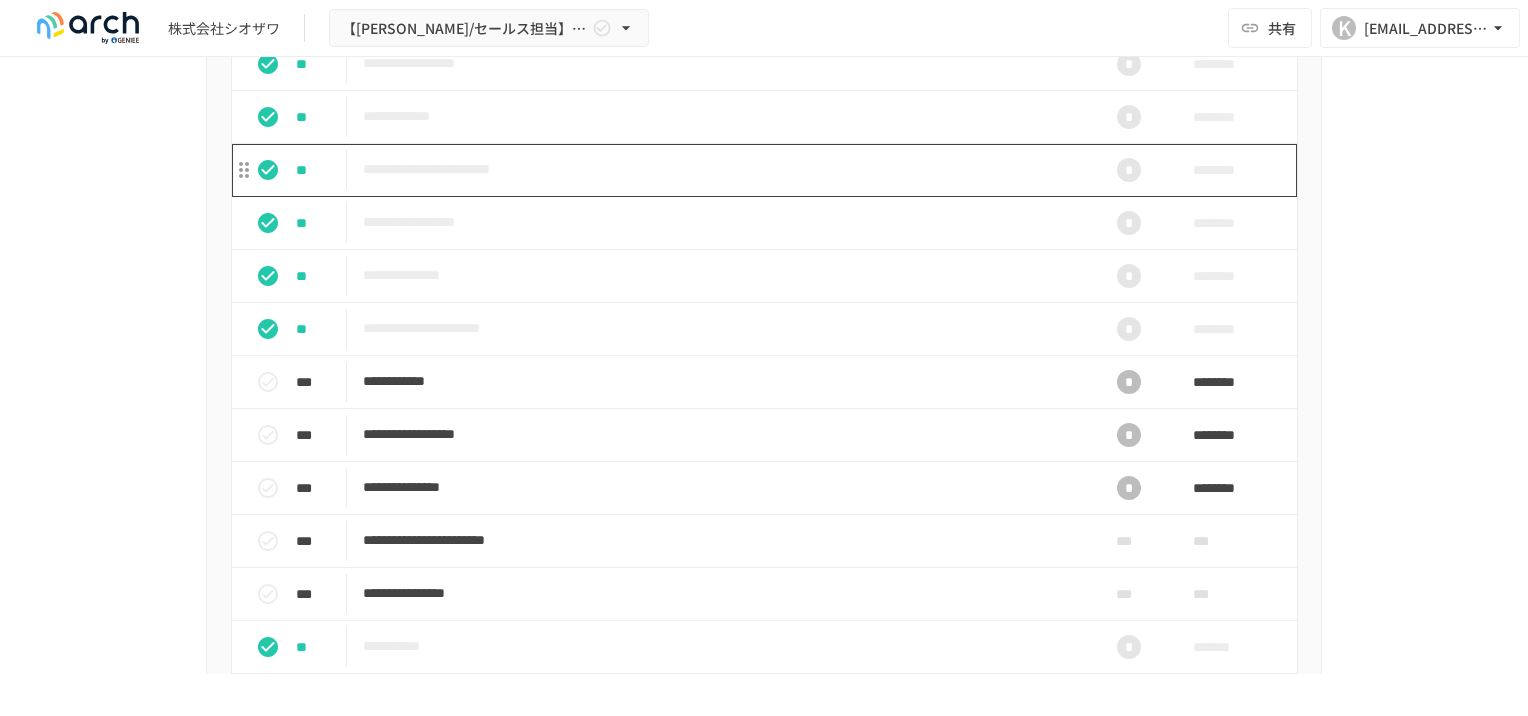 scroll, scrollTop: 1946, scrollLeft: 0, axis: vertical 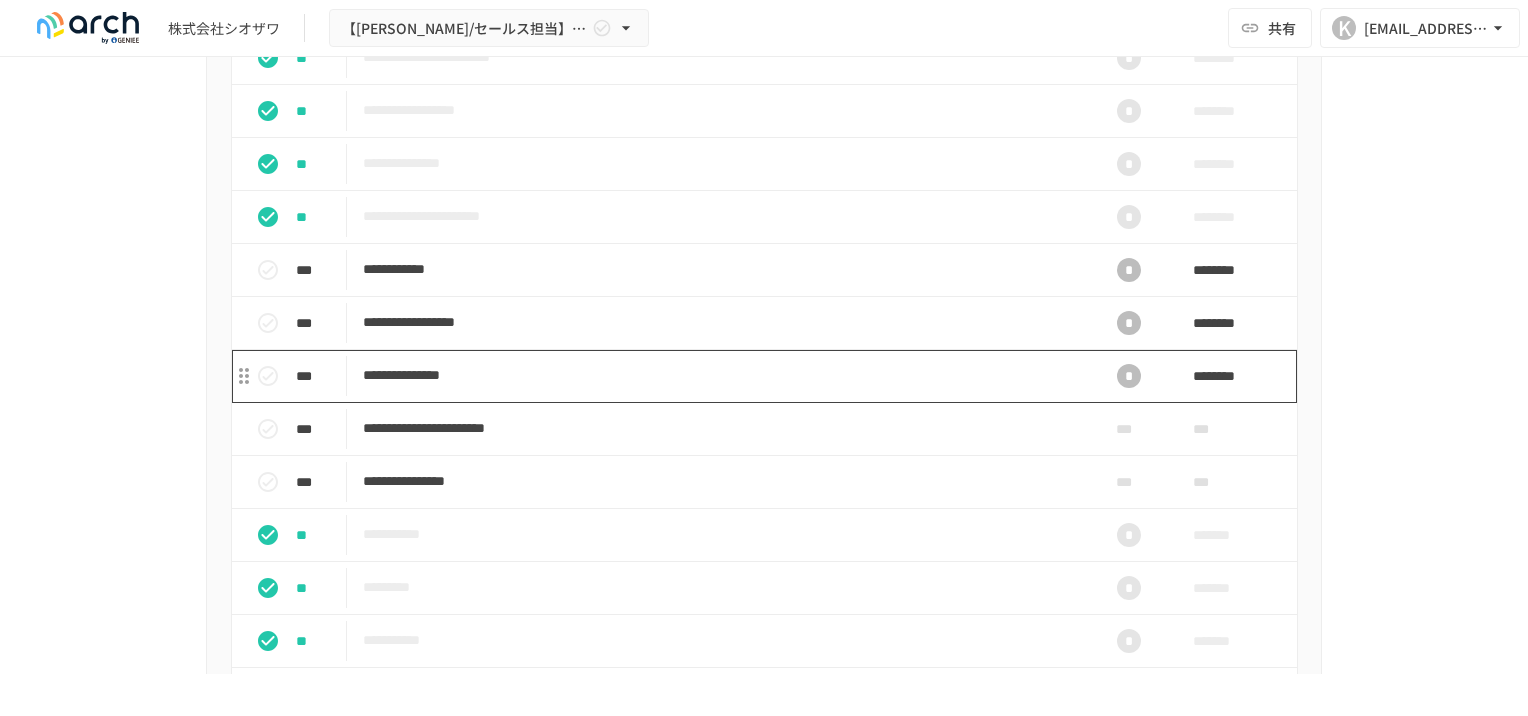 click on "**********" at bounding box center [722, 375] 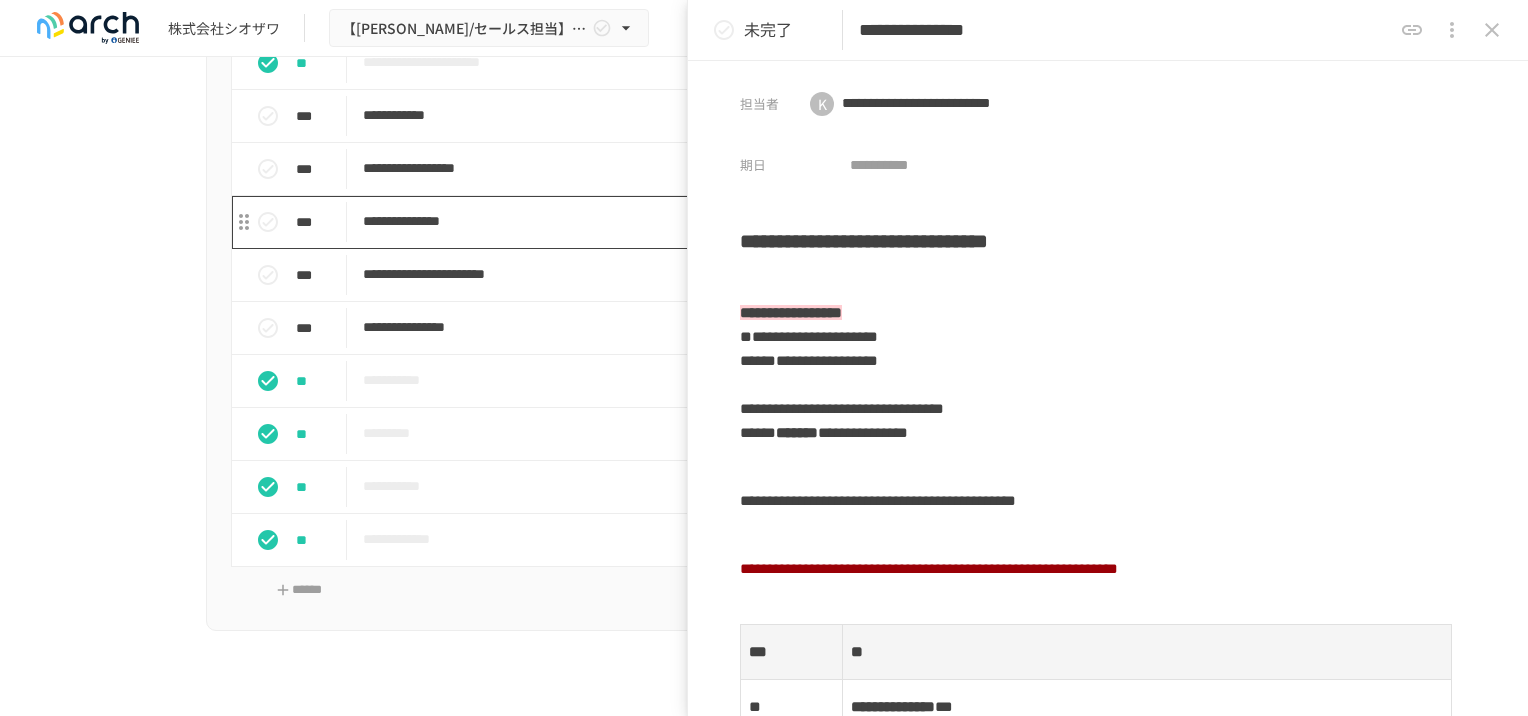scroll, scrollTop: 2246, scrollLeft: 0, axis: vertical 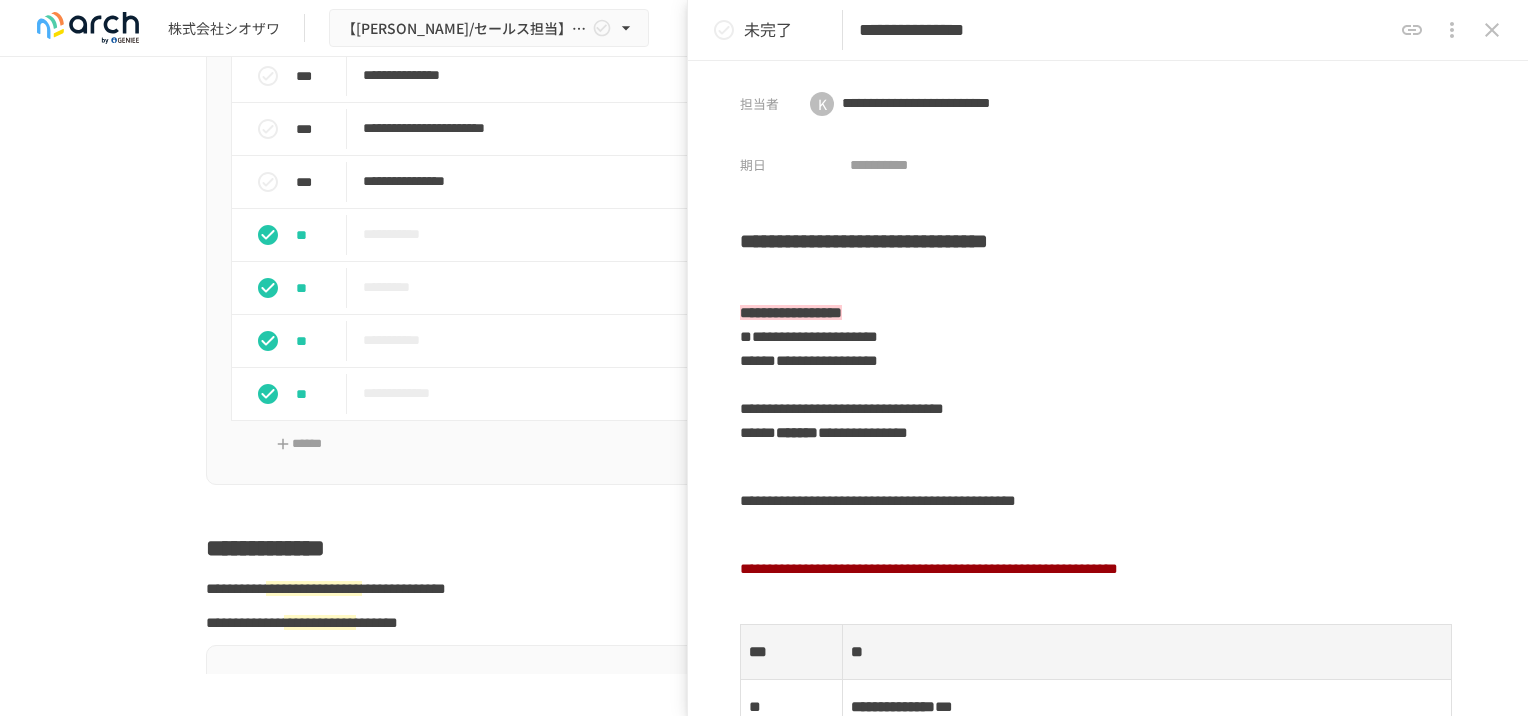 click 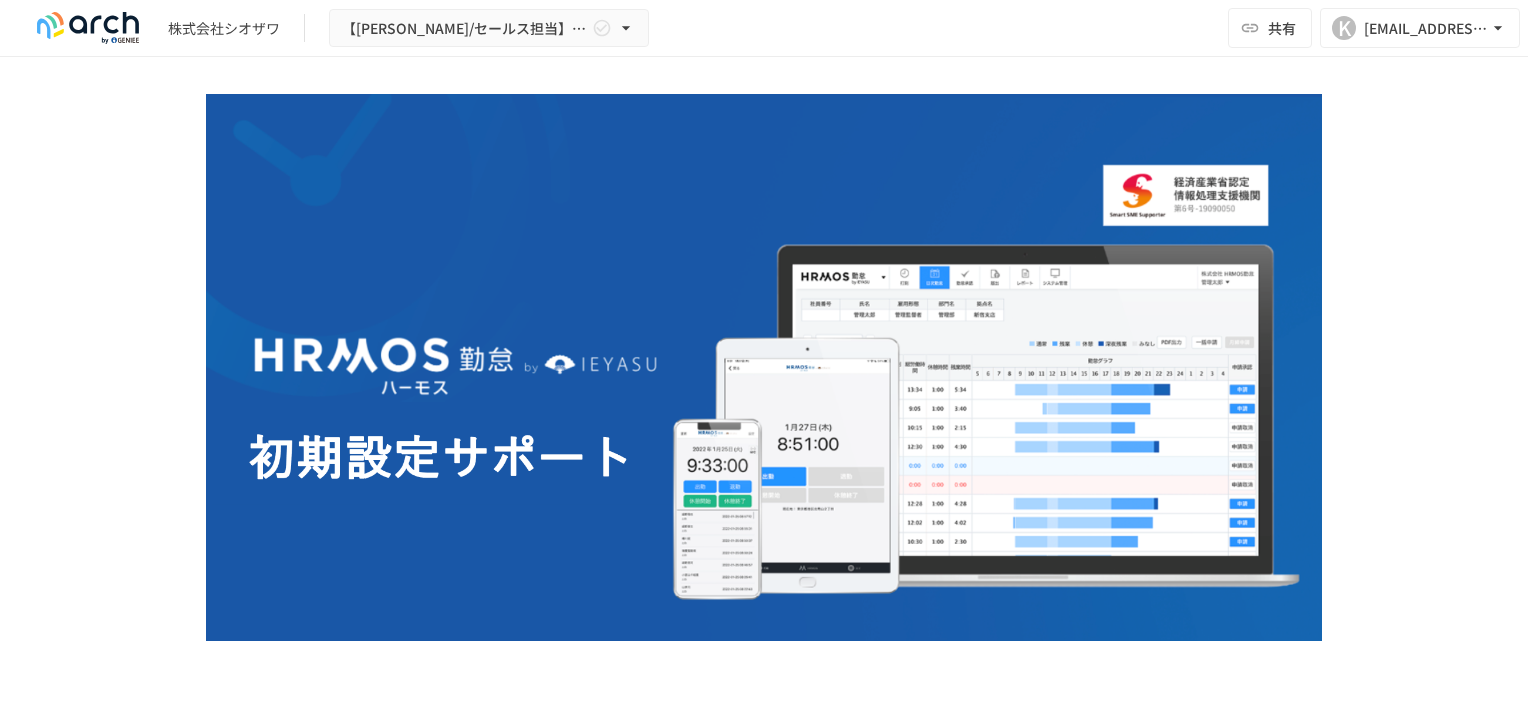 scroll, scrollTop: 0, scrollLeft: 0, axis: both 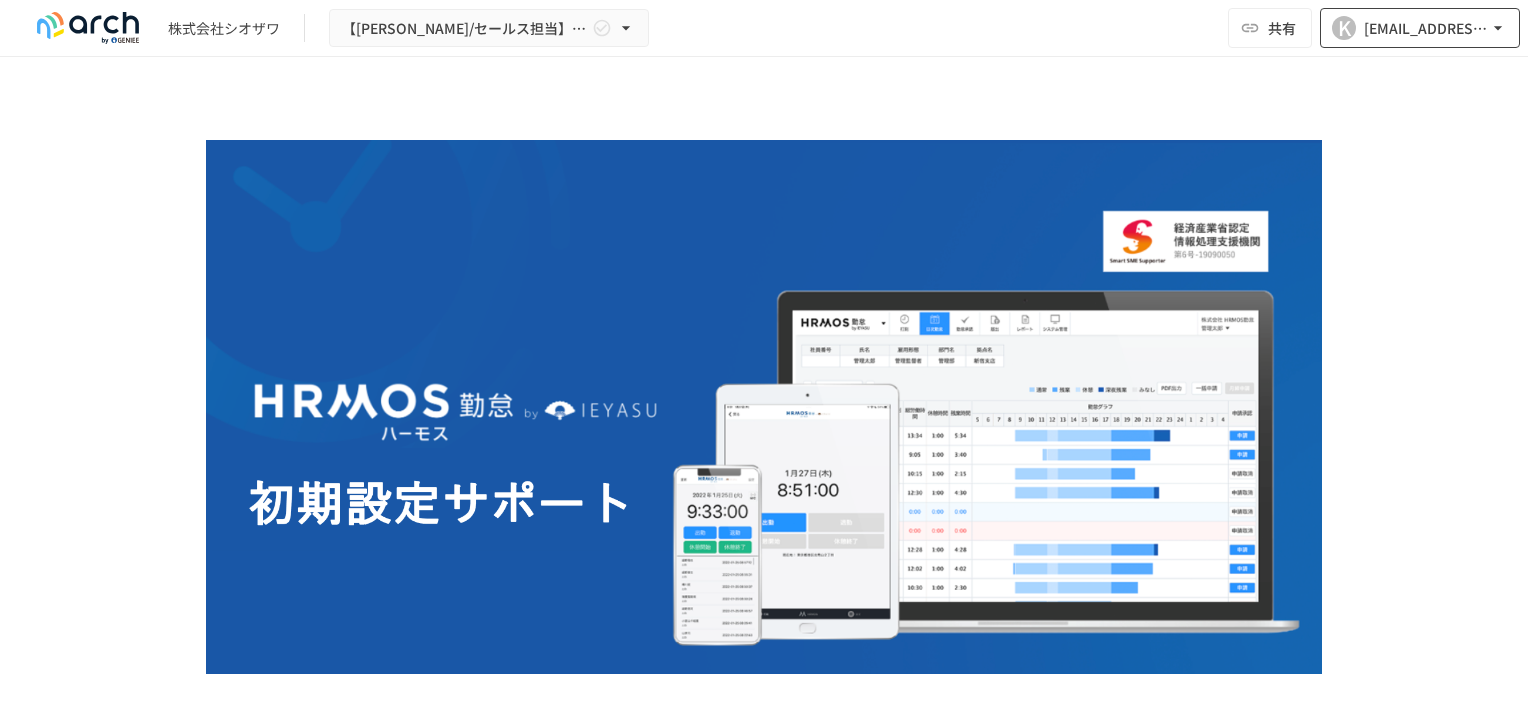click on "K [EMAIL_ADDRESS][DOMAIN_NAME]" at bounding box center [1420, 28] 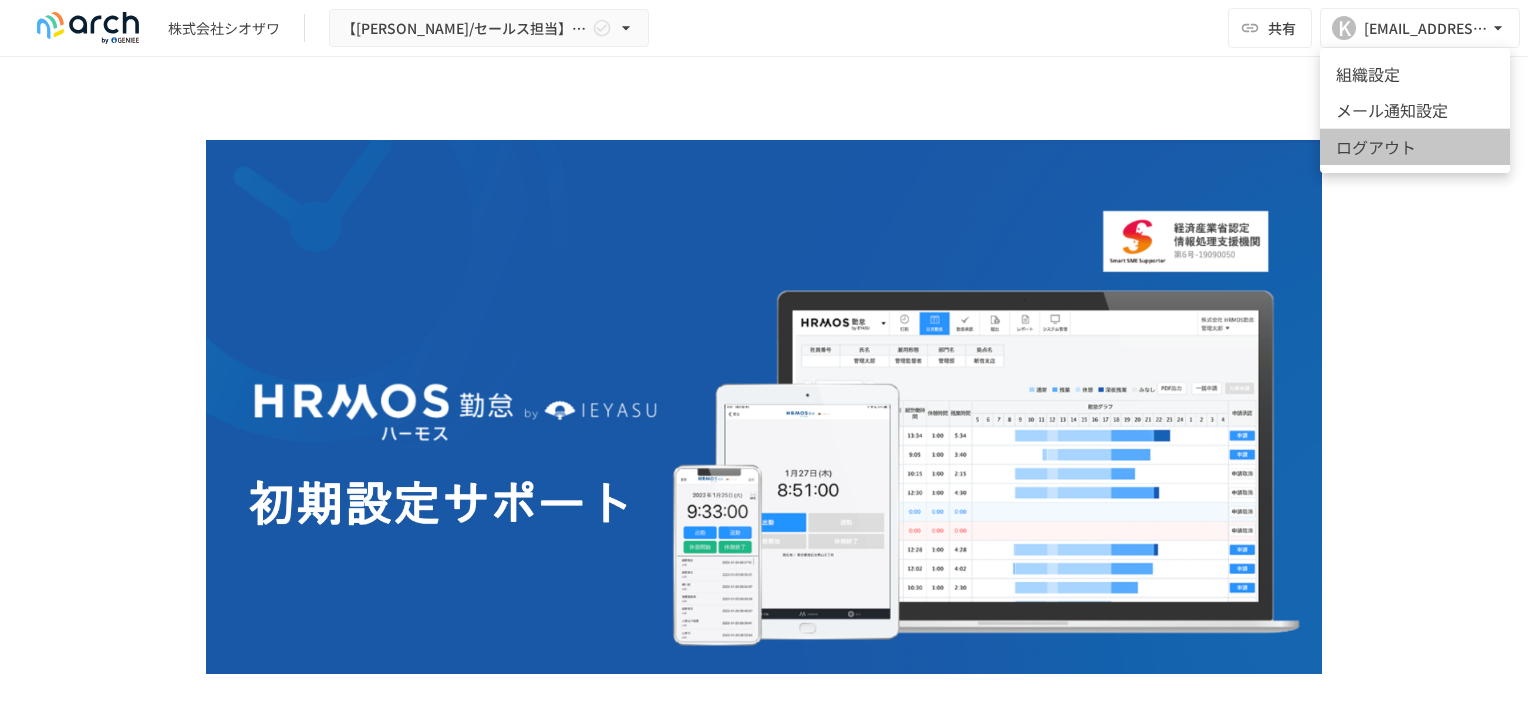 click on "ログアウト" at bounding box center (1415, 146) 